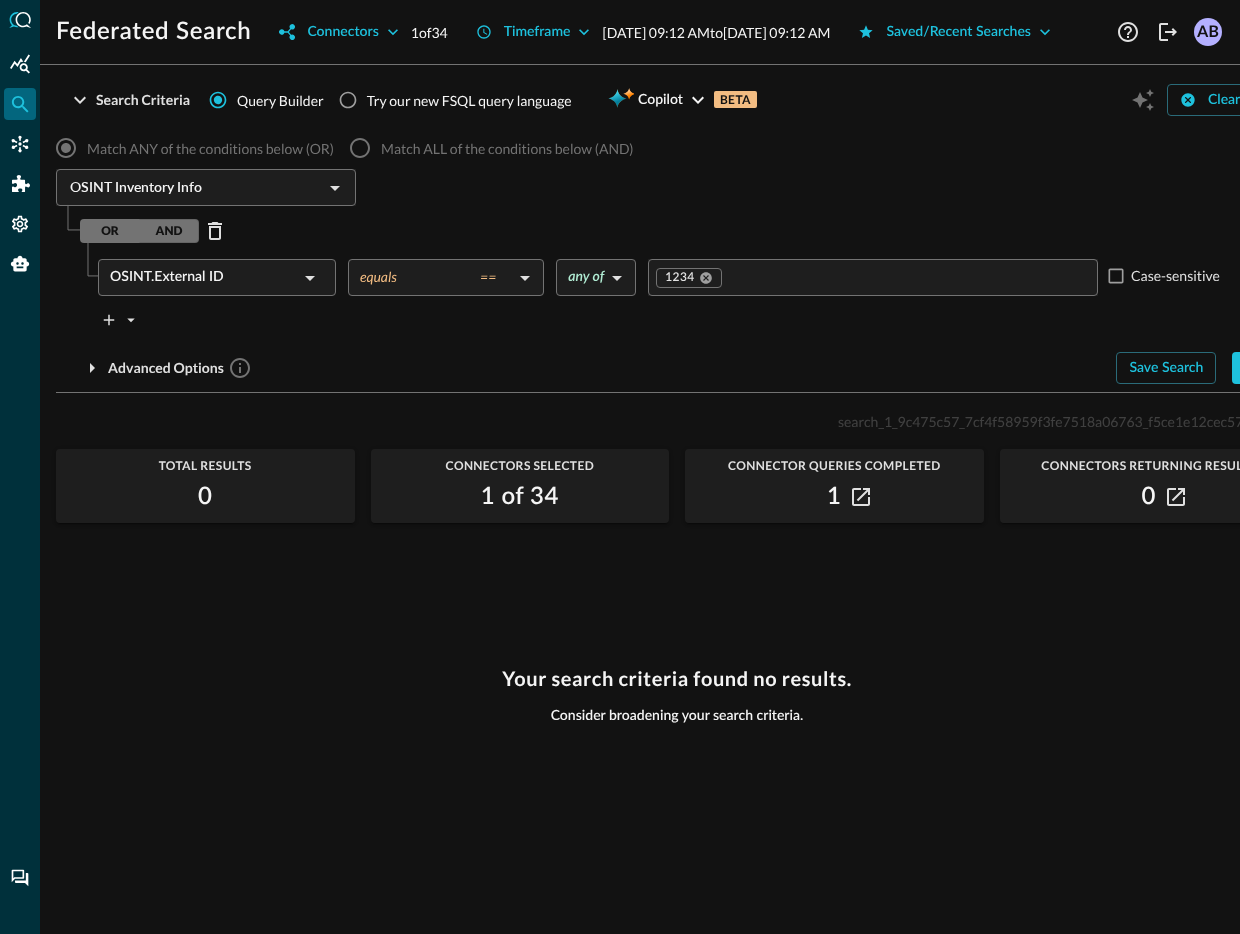 scroll, scrollTop: 0, scrollLeft: 0, axis: both 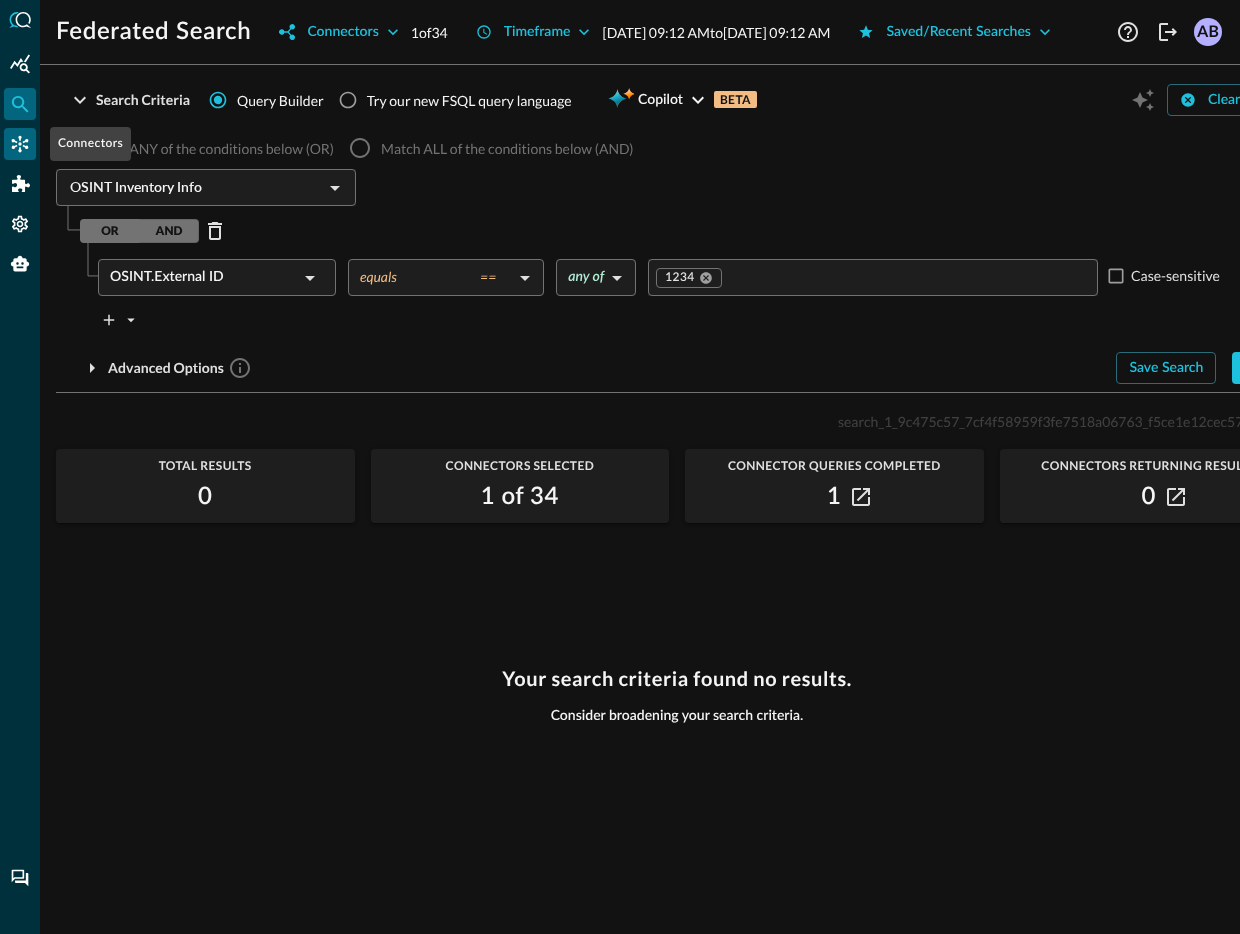 click 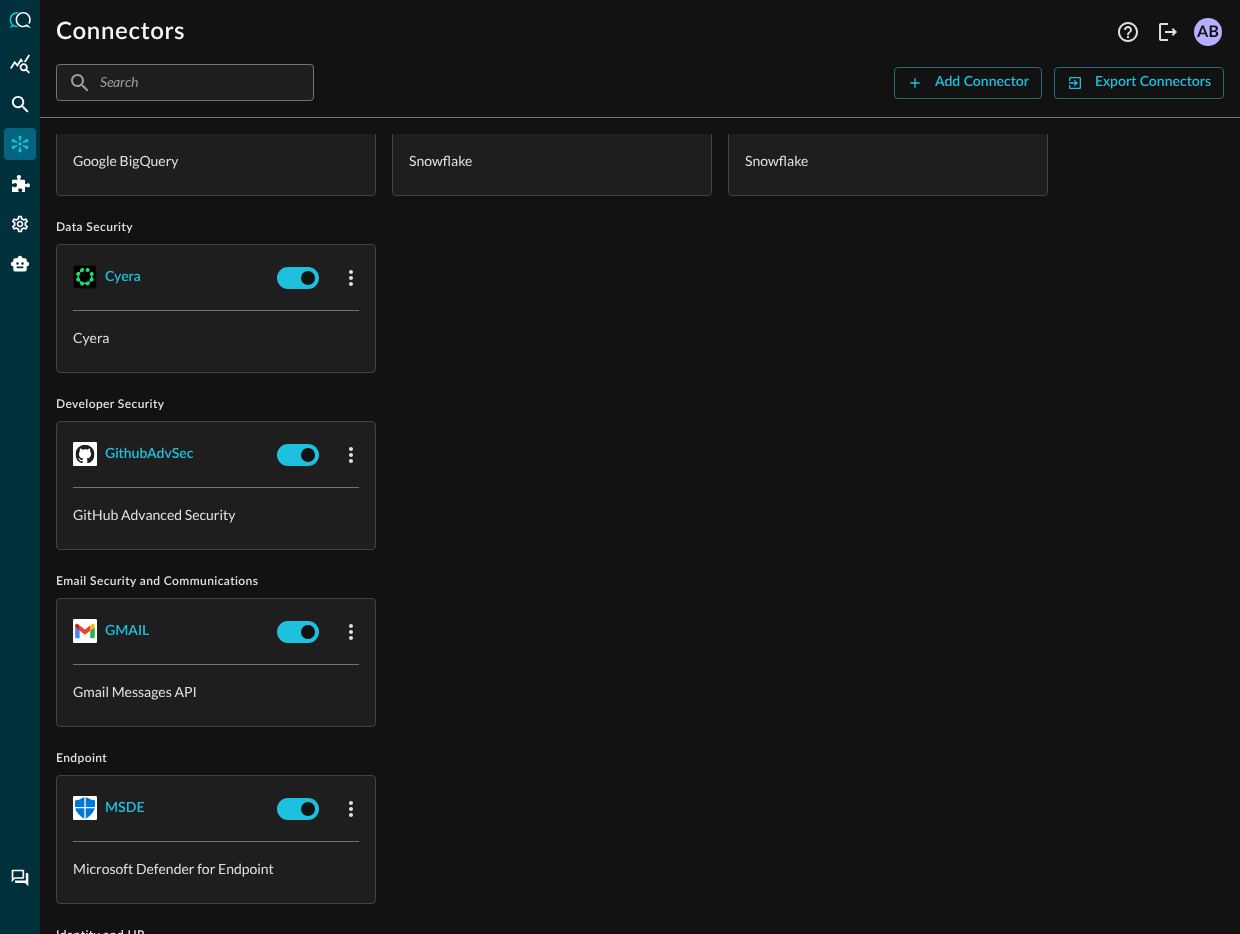 scroll, scrollTop: 608, scrollLeft: 0, axis: vertical 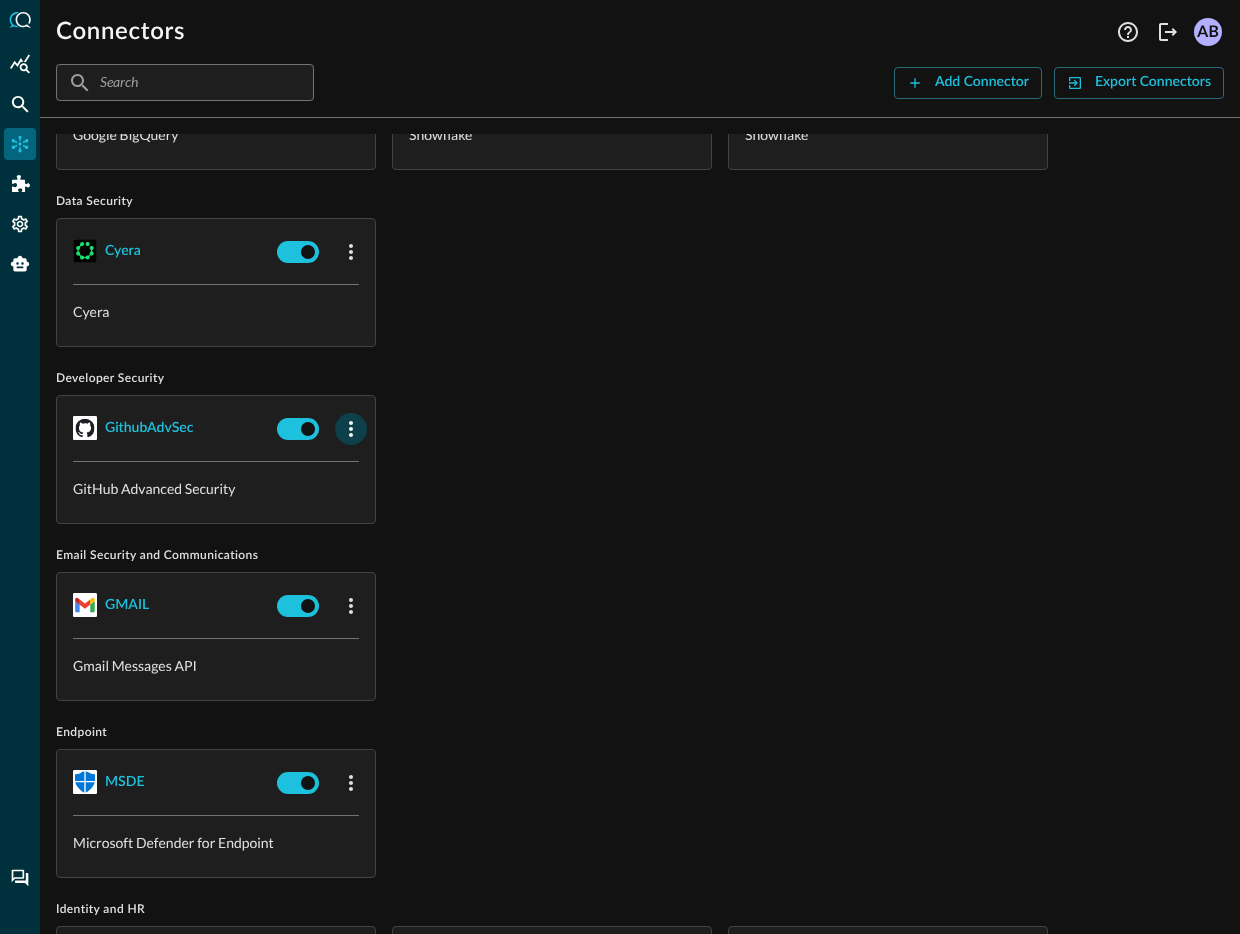 click 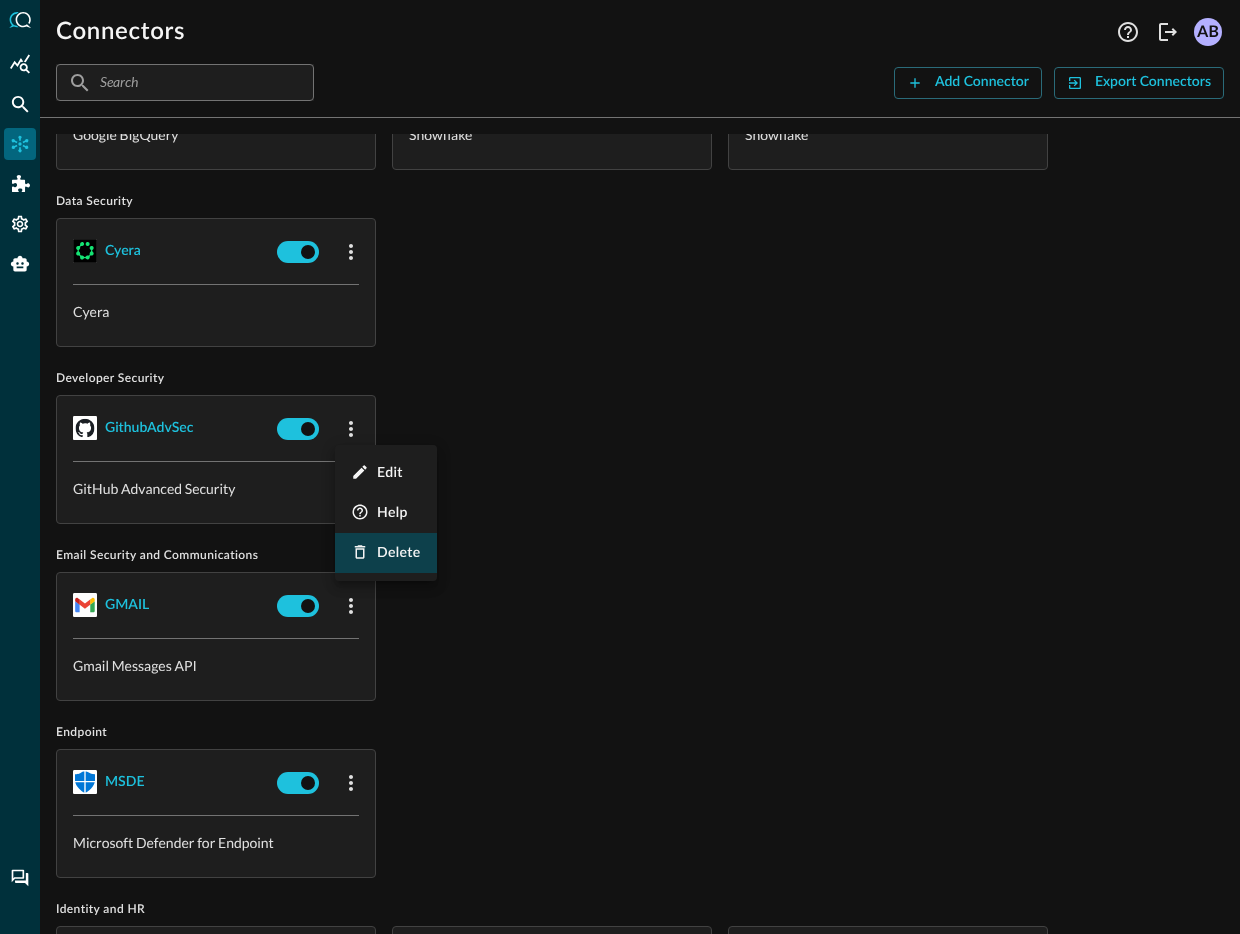 click on "Delete" at bounding box center [399, 553] 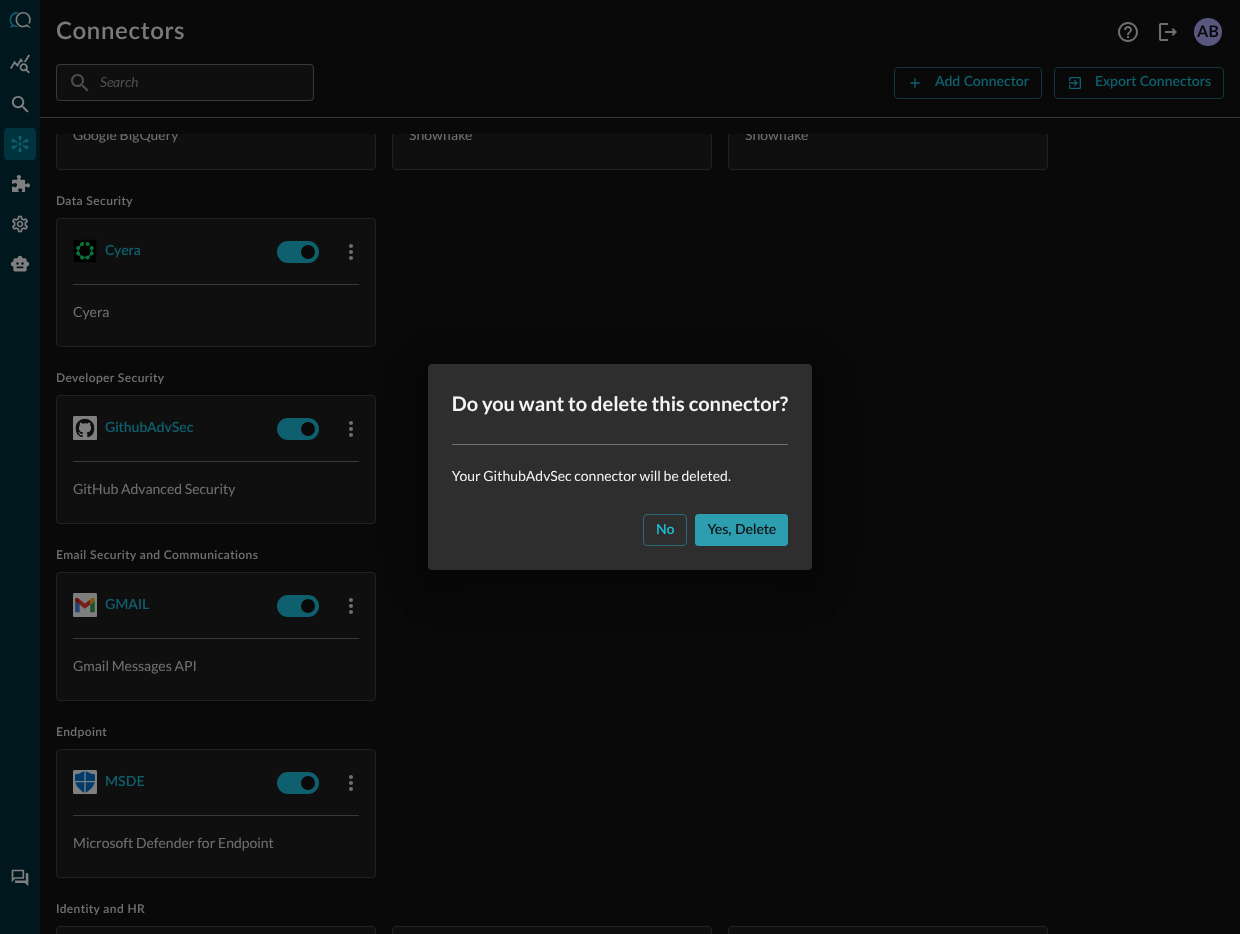 click on "Yes, delete" at bounding box center [741, 530] 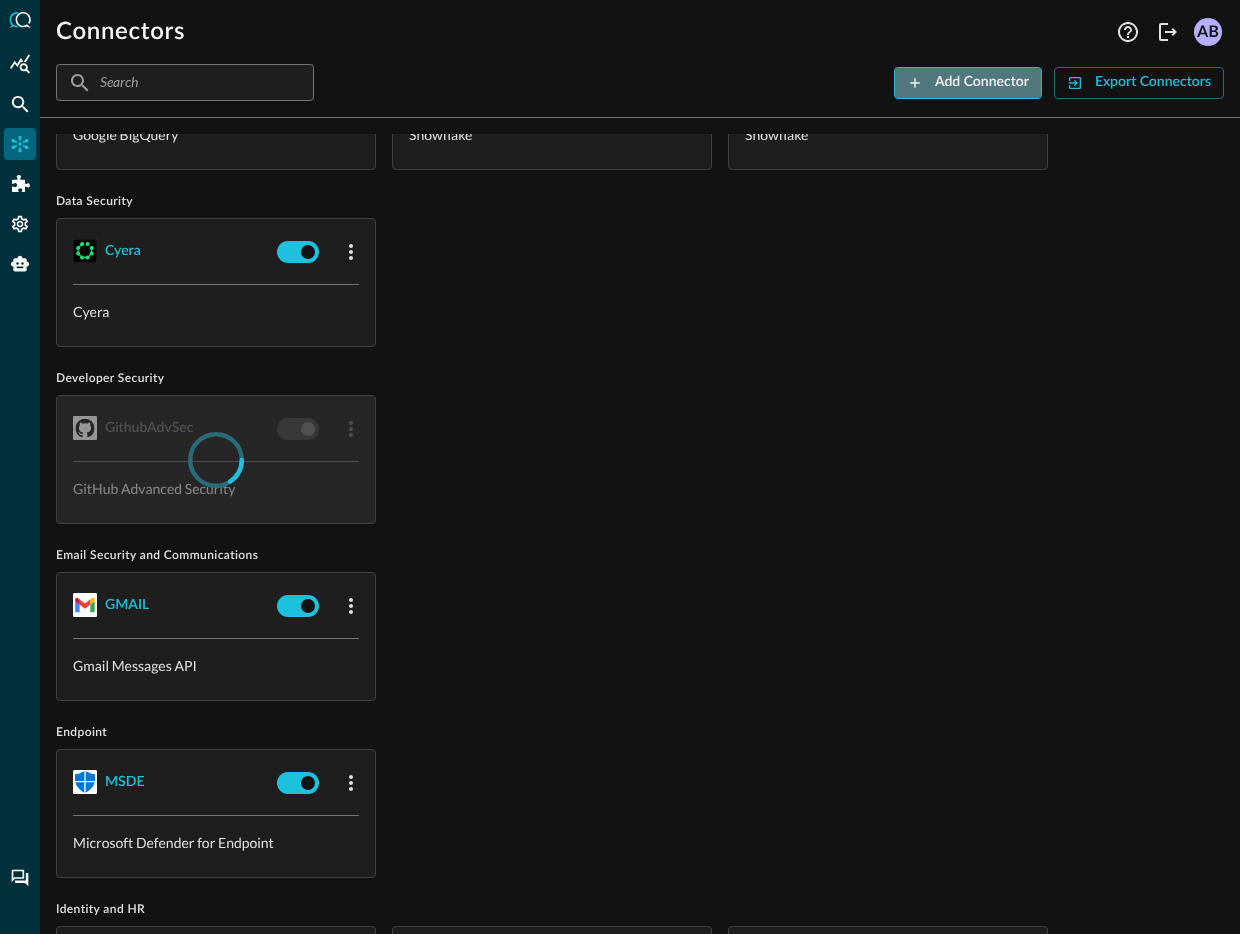 click on "Add Connector" at bounding box center [982, 82] 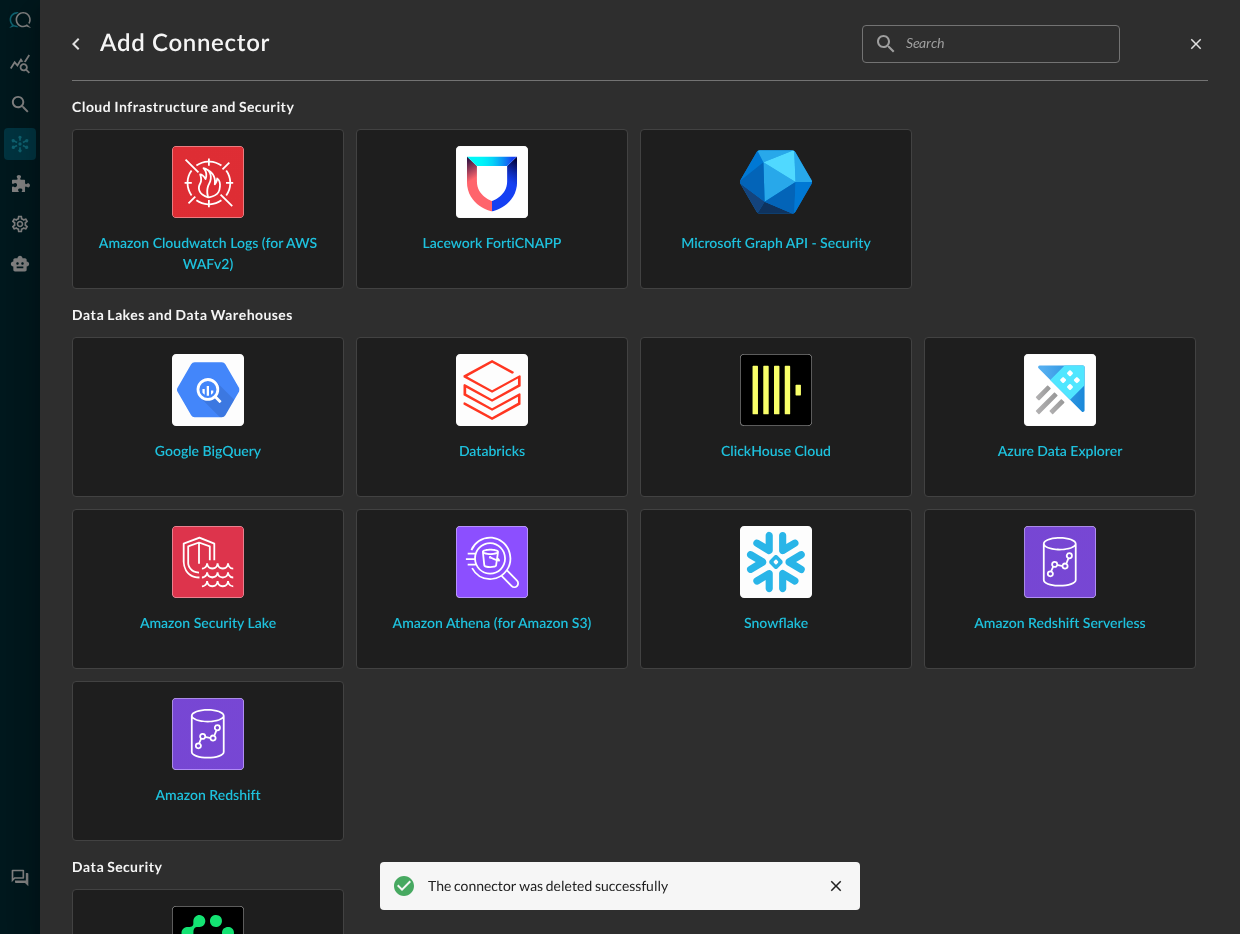 click at bounding box center (990, 43) 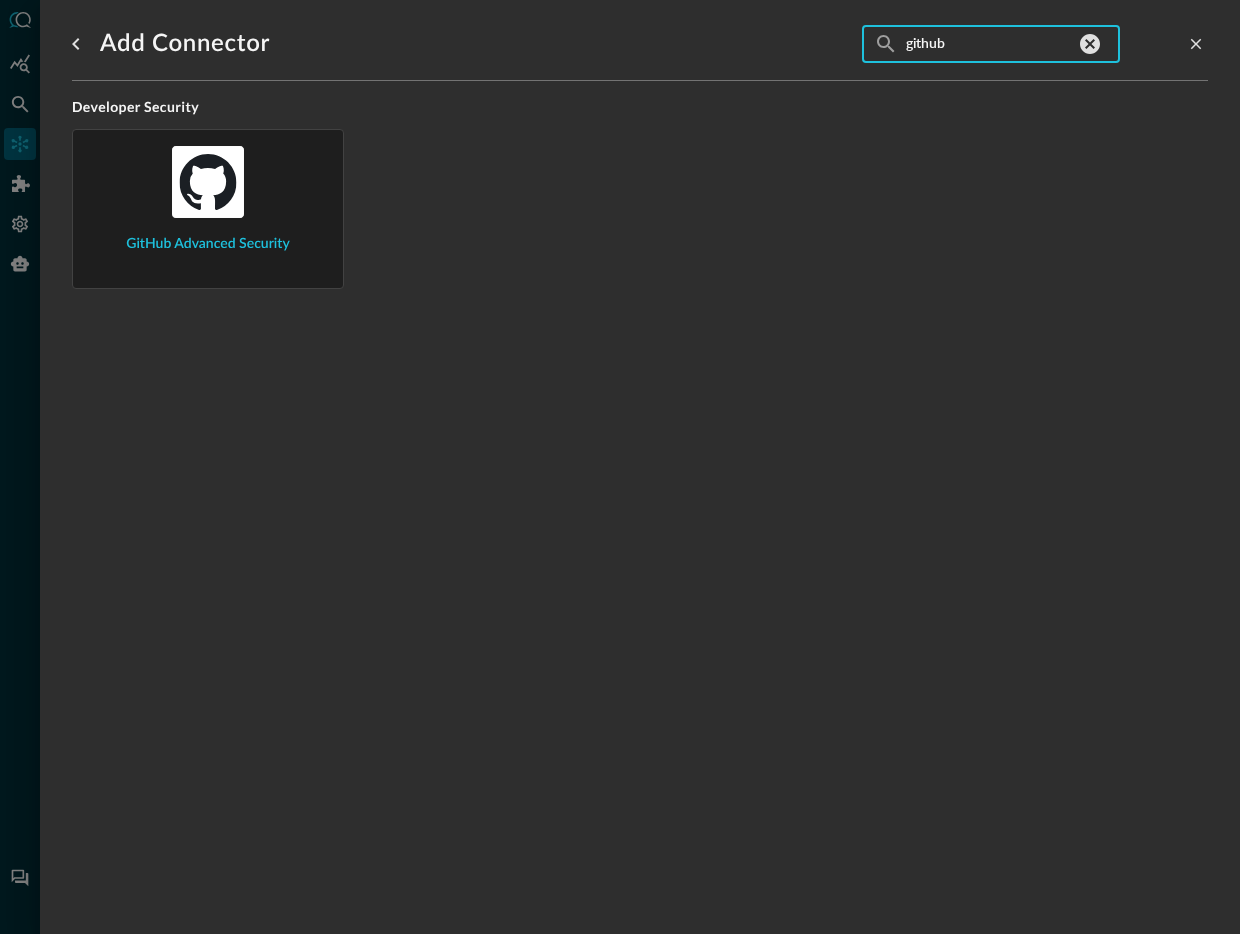 type on "github" 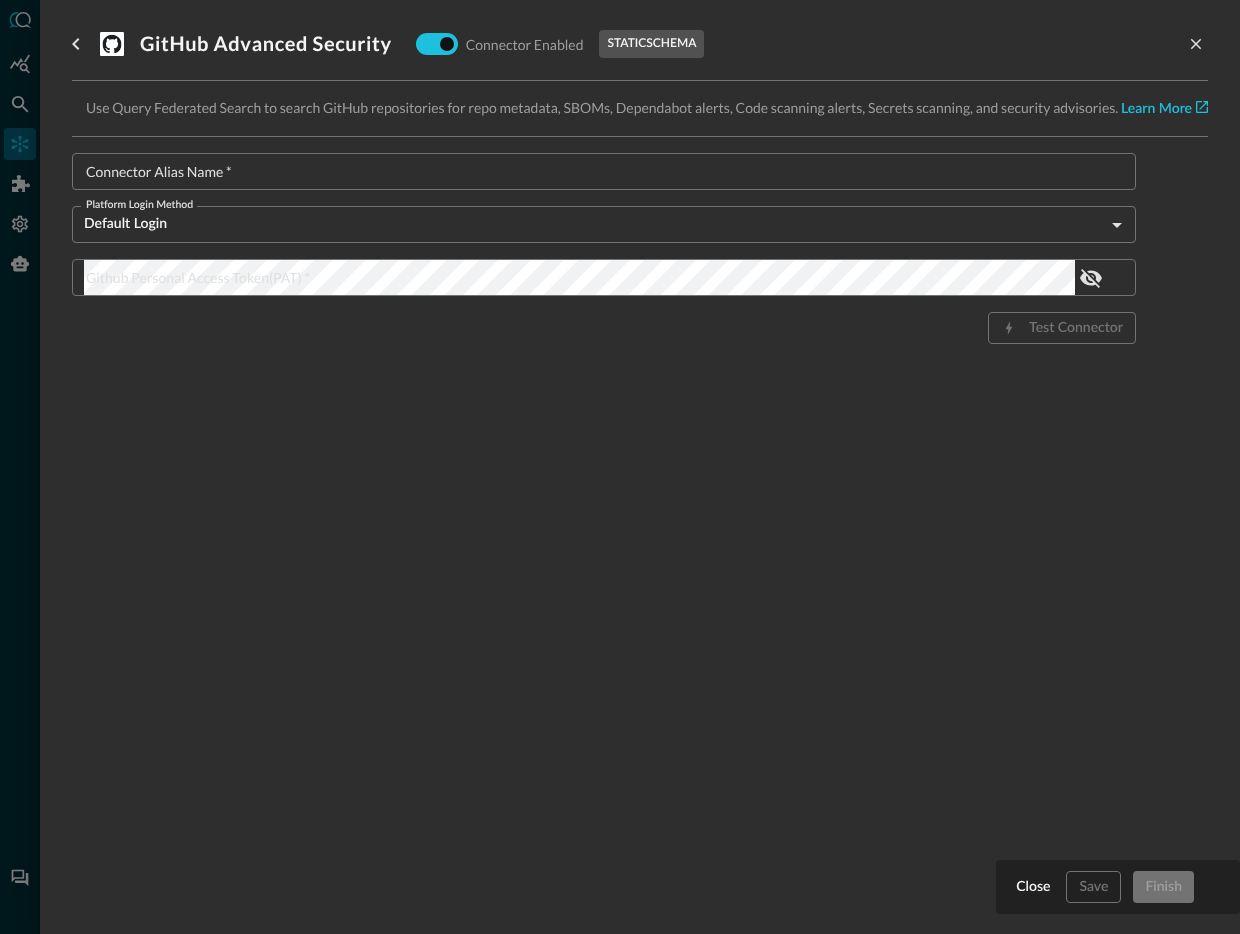 click on "Connector Alias Name   *" at bounding box center [610, 171] 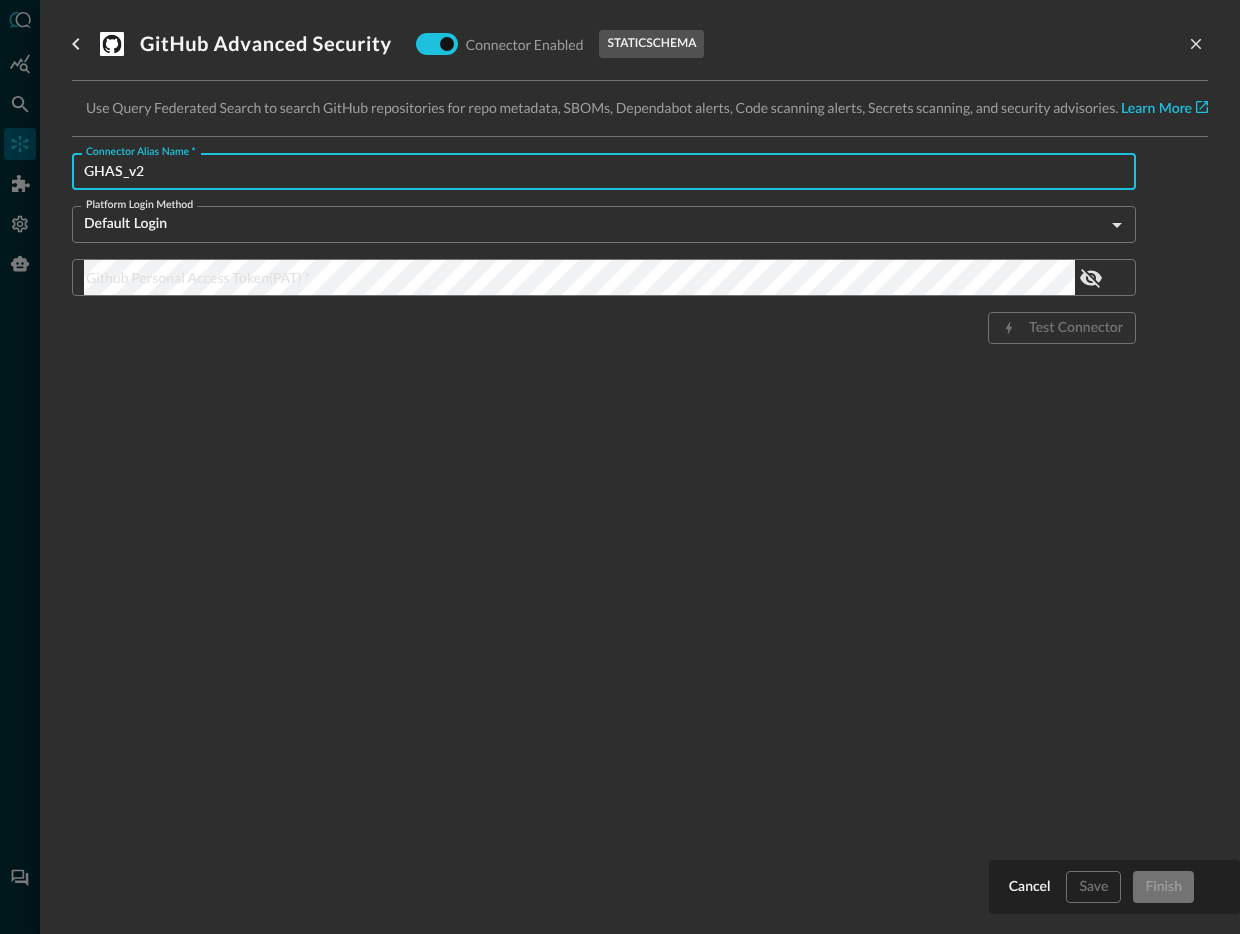 click on "GHAS_v2" at bounding box center (610, 171) 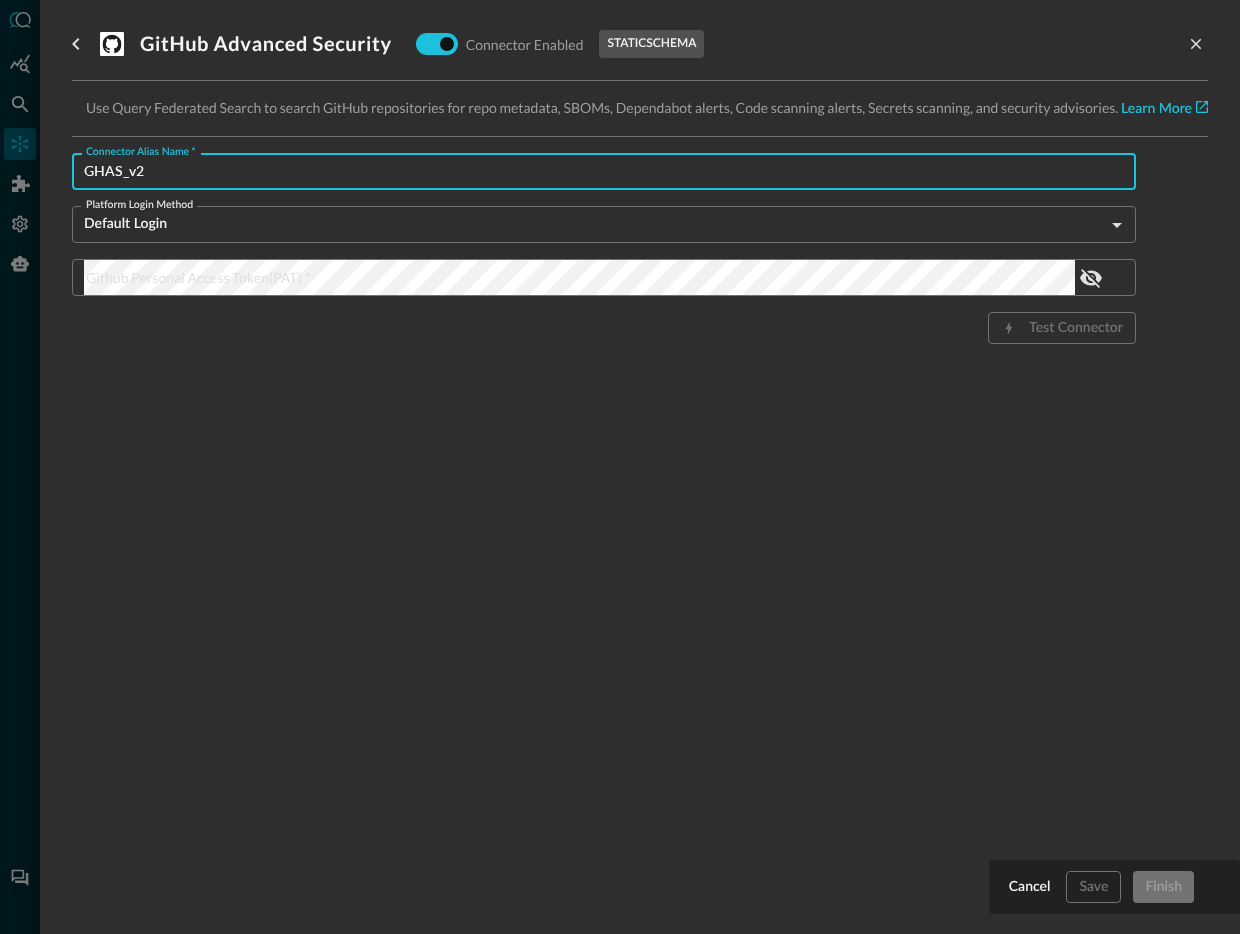 type on "GHAS_v2" 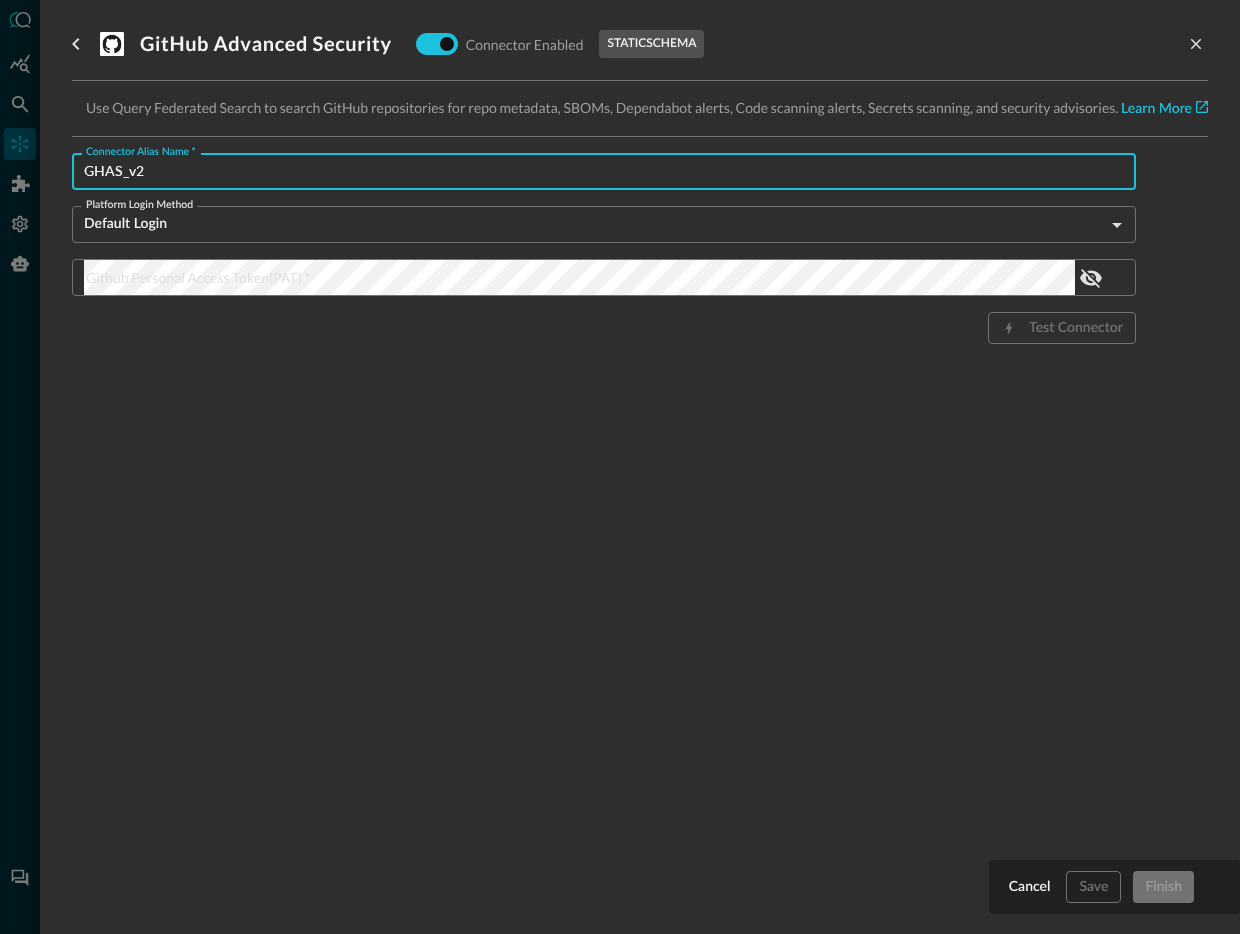click on "Connector Alias Name   * GHAS_v2 Connector Alias Name   * Platform Login Method Default Login defaultLogin Platform Login Method Github Personal Access Token(PAT)   * Github Personal Access Token(PAT)   * Test Connector" at bounding box center (604, 248) 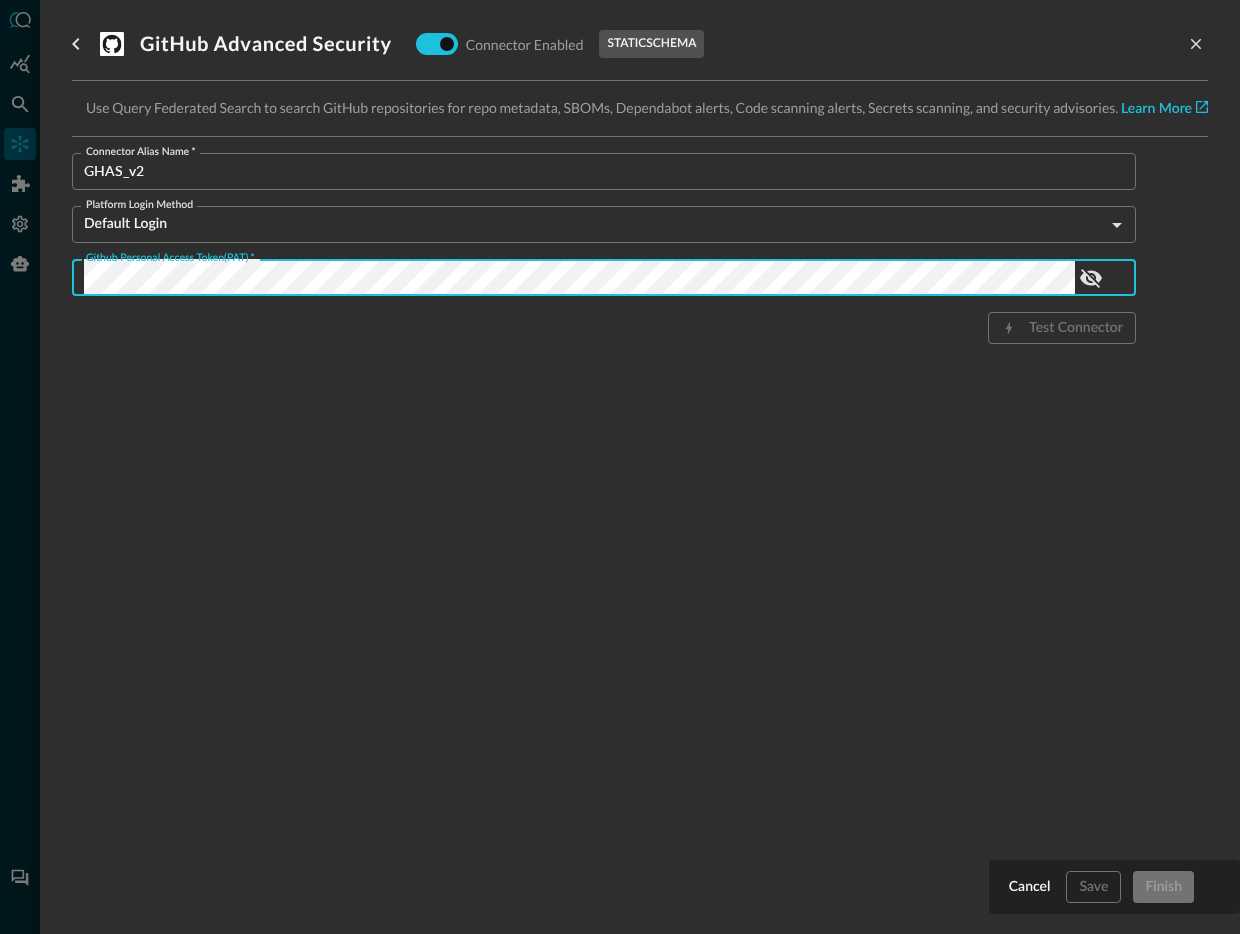 click on "GitHub Advanced Security Connector Enabled static  schema Use Query Federated Search to search GitHub repositories for repo metadata, SBOMs, Dependabot alerts, Code scanning alerts, Secrets scanning, and security advisories.   Learn More Connector Alias Name   * GHAS_v2 Connector Alias Name   * Platform Login Method Default Login defaultLogin Platform Login Method Github Personal Access Token(PAT)   * Github Personal Access Token(PAT)   * Test Connector" at bounding box center (640, 455) 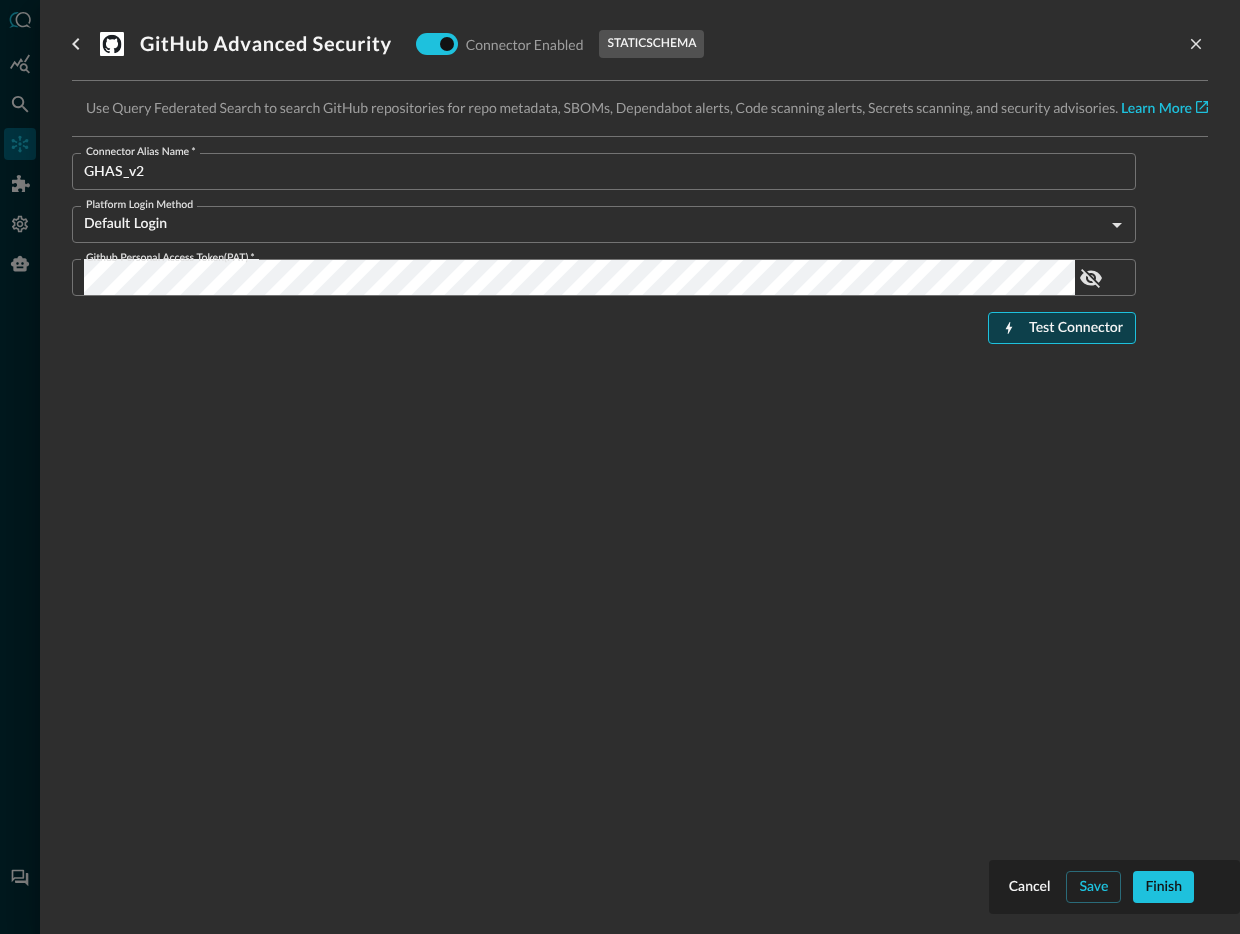 click on "Test Connector" at bounding box center [1076, 328] 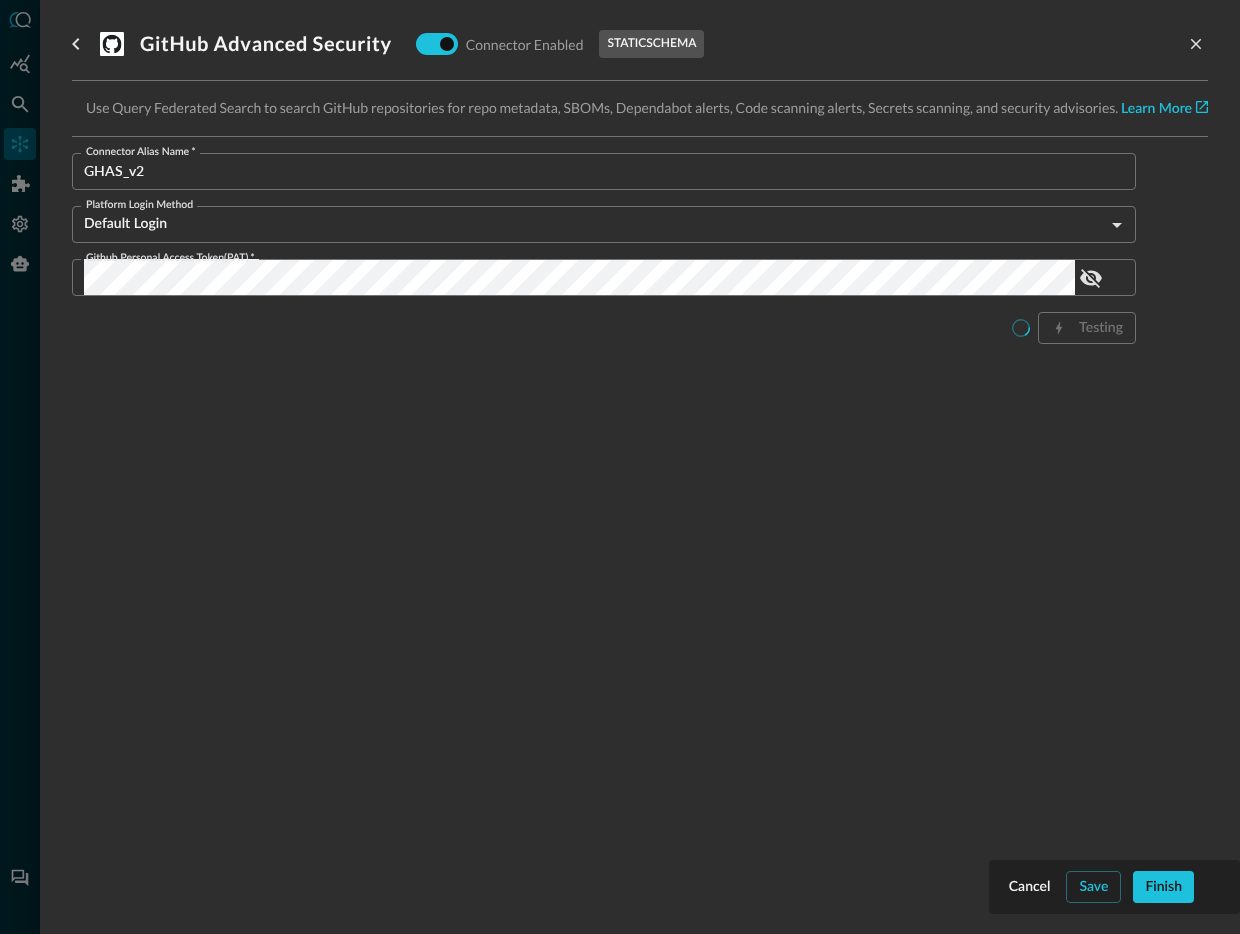 scroll, scrollTop: 656, scrollLeft: 0, axis: vertical 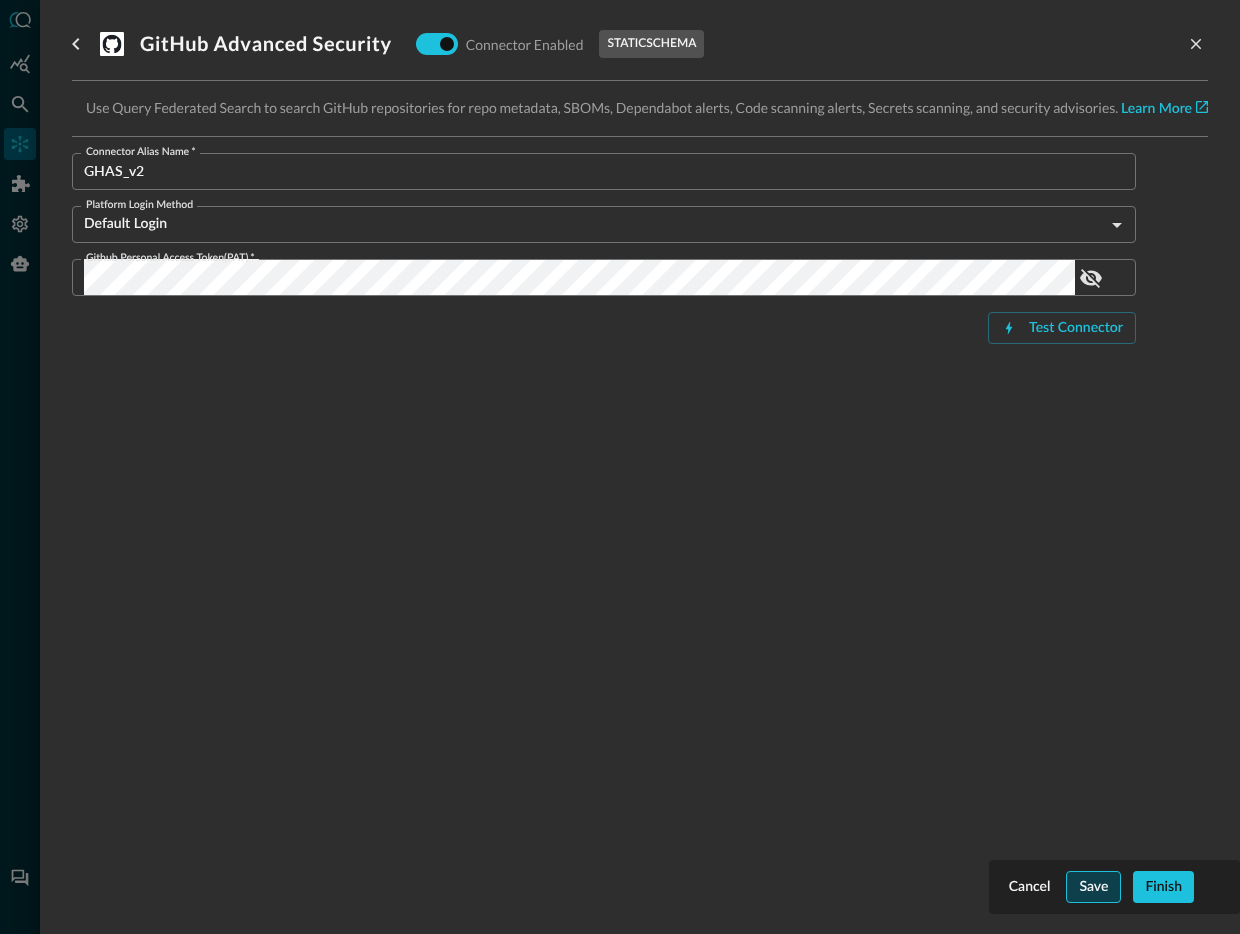 click on "Save" at bounding box center [1093, 887] 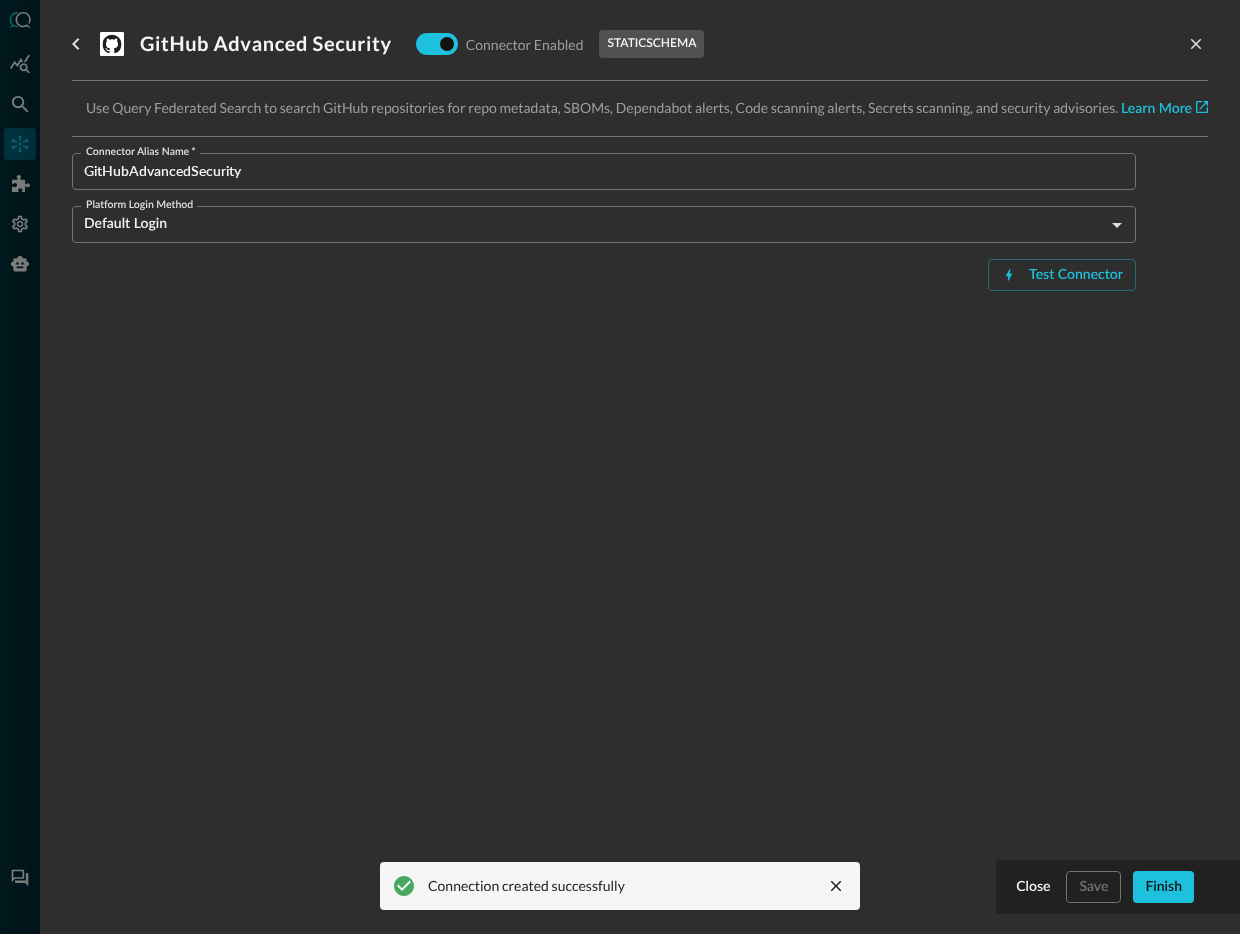 scroll, scrollTop: 182, scrollLeft: 0, axis: vertical 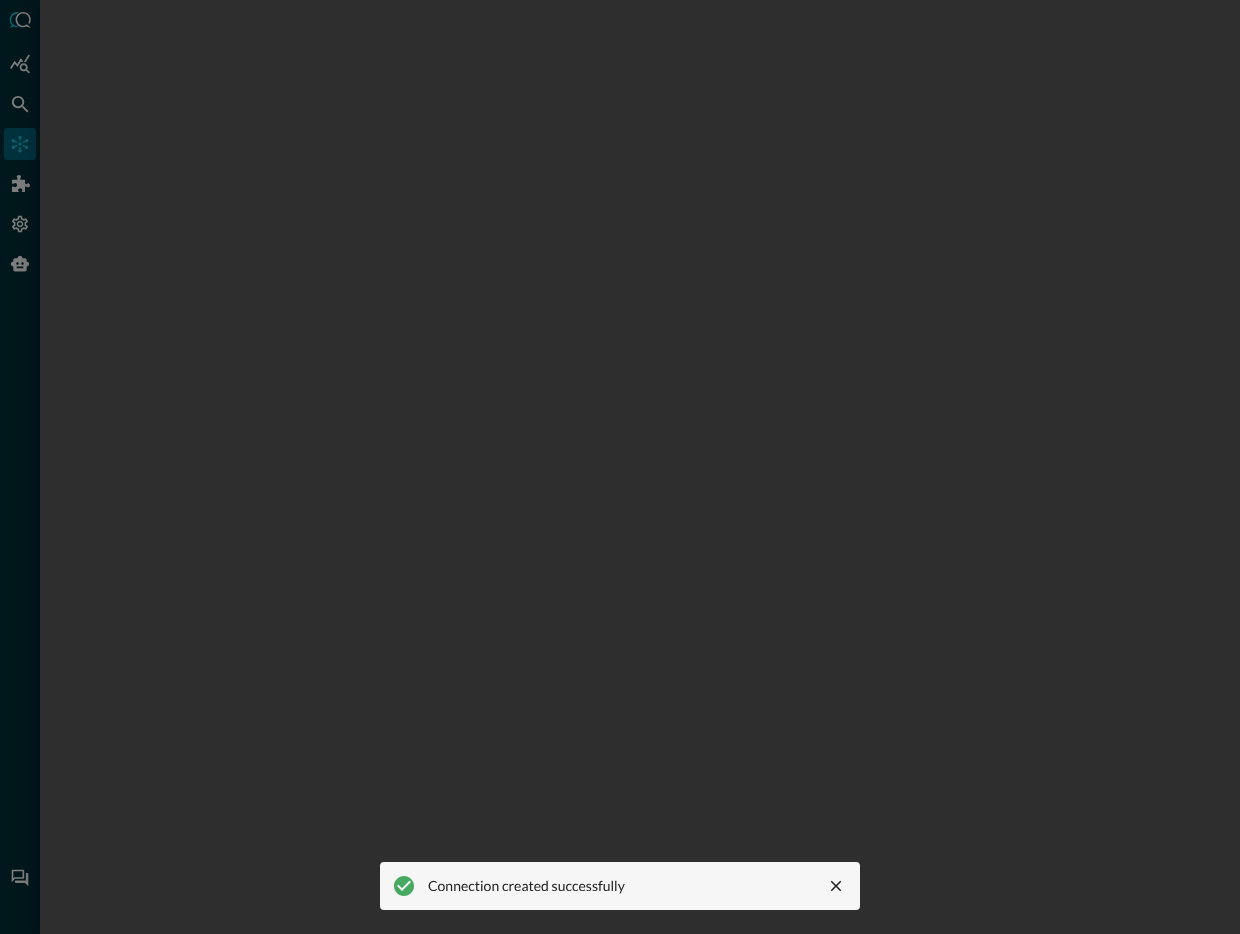 click 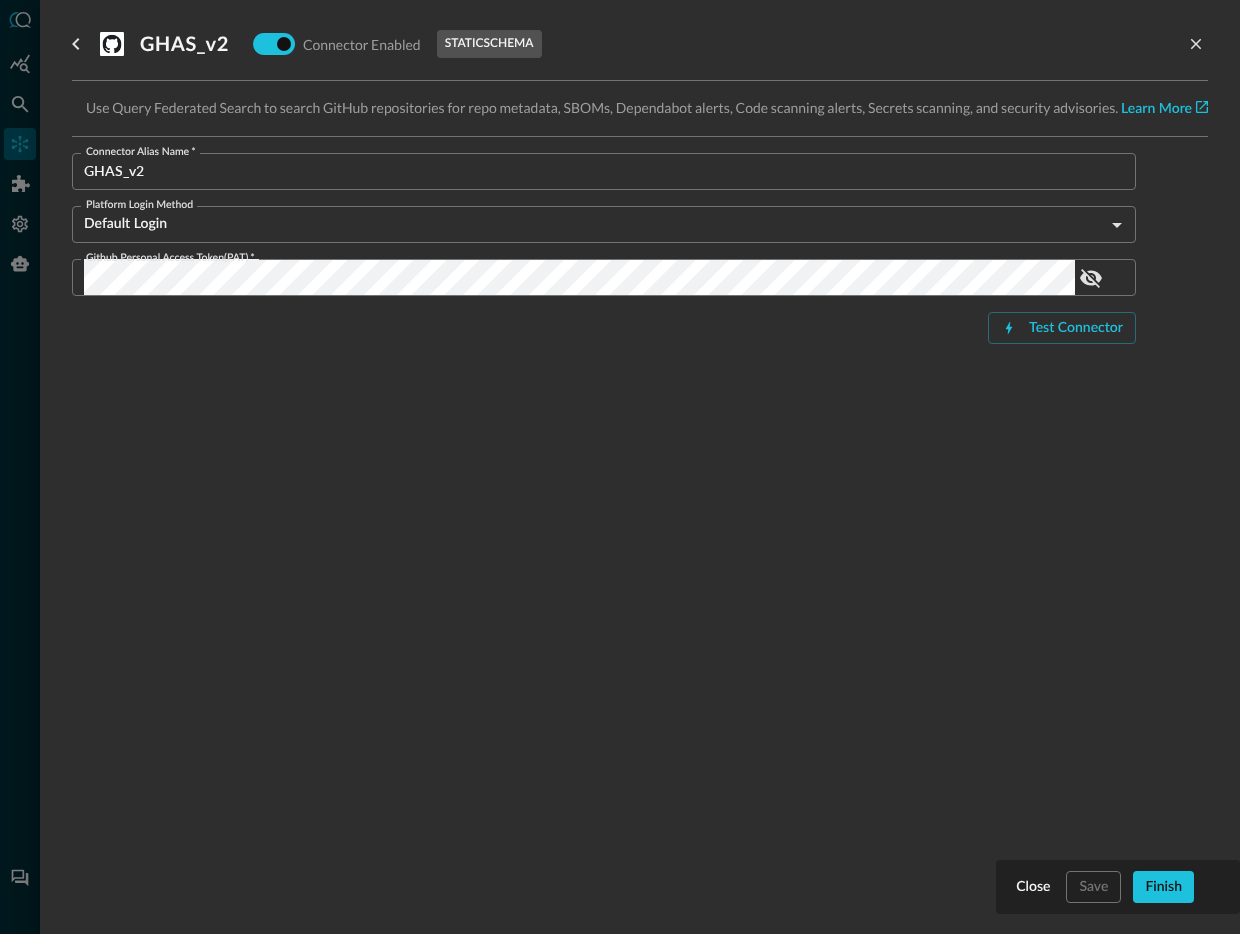click at bounding box center (620, 467) 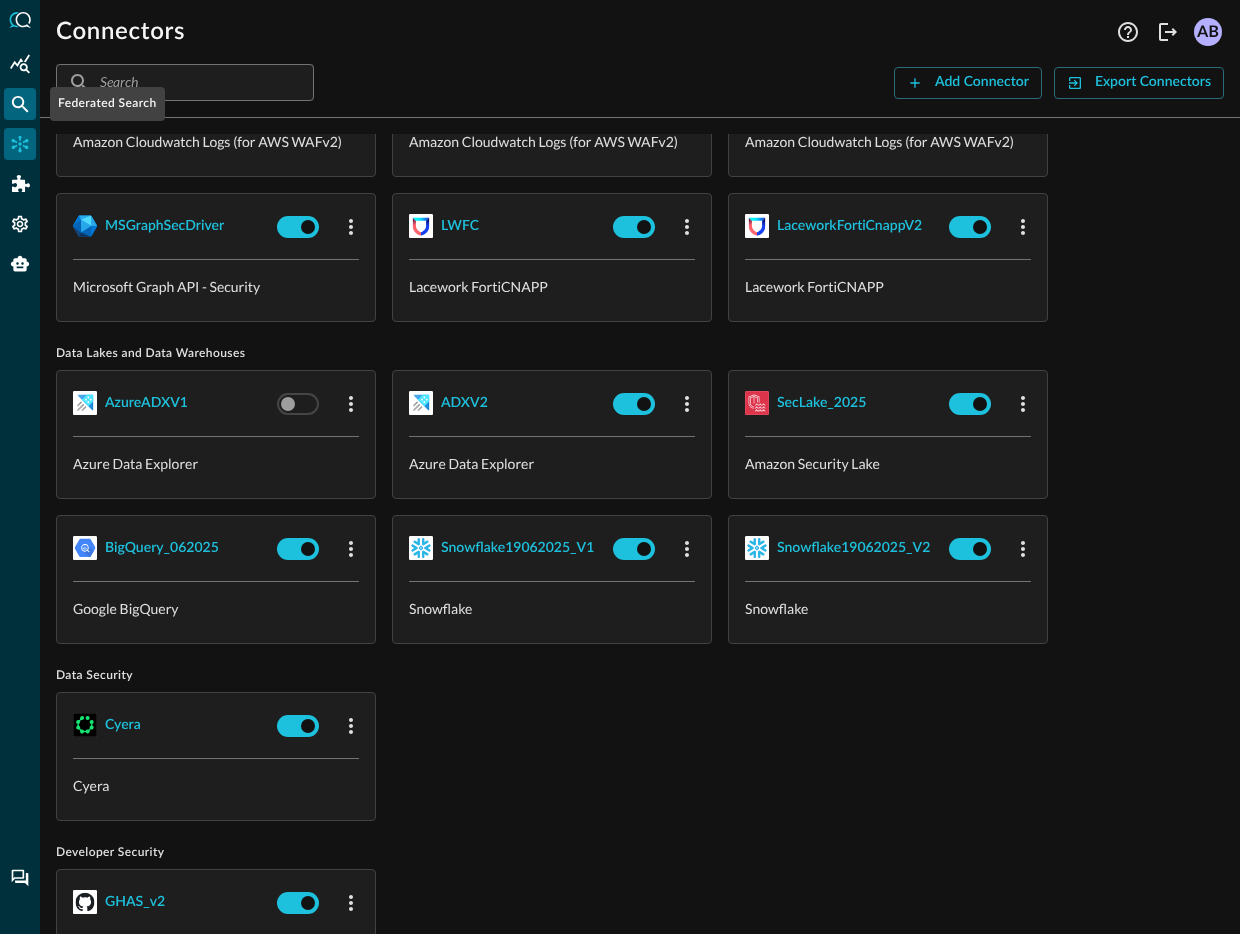 click 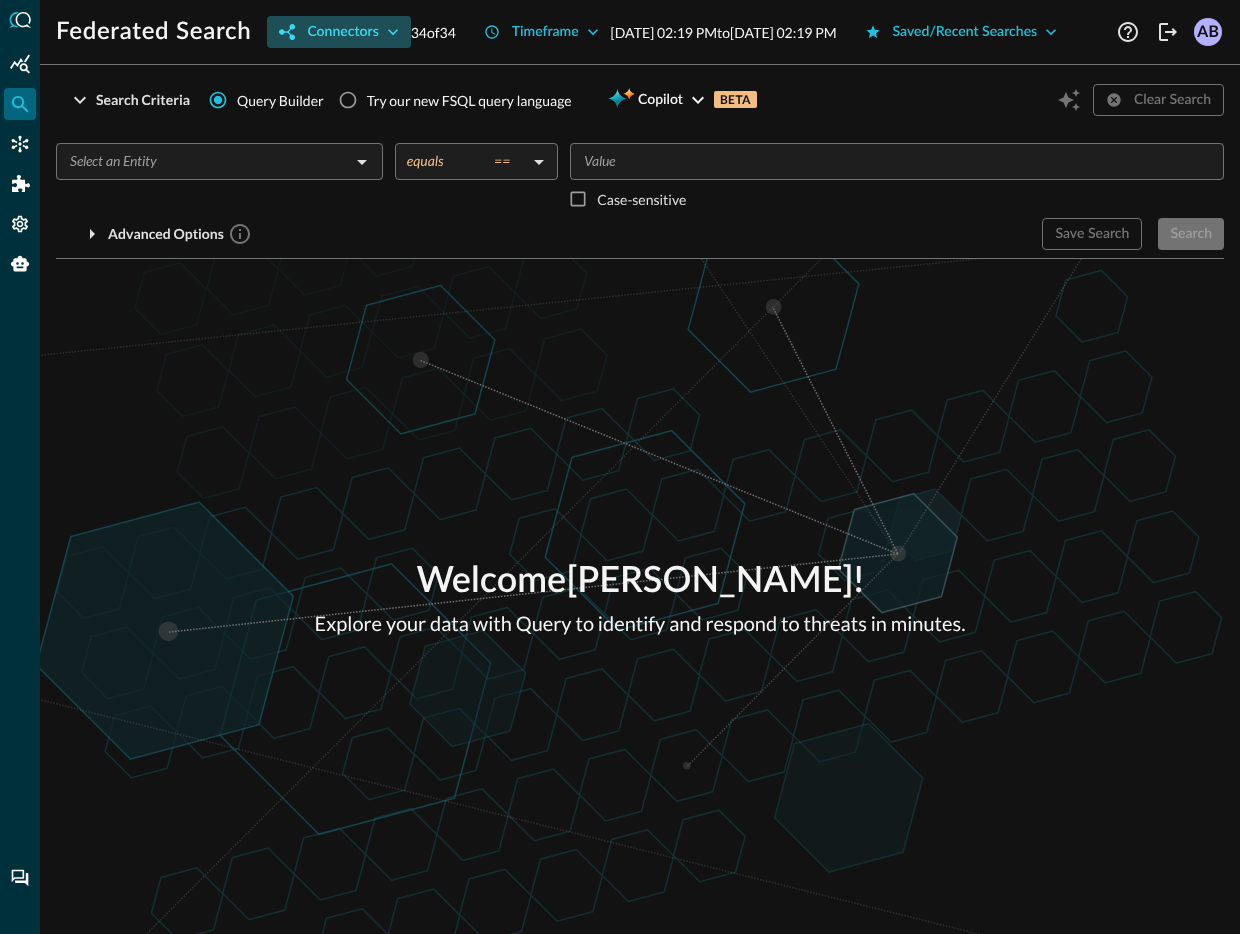 click 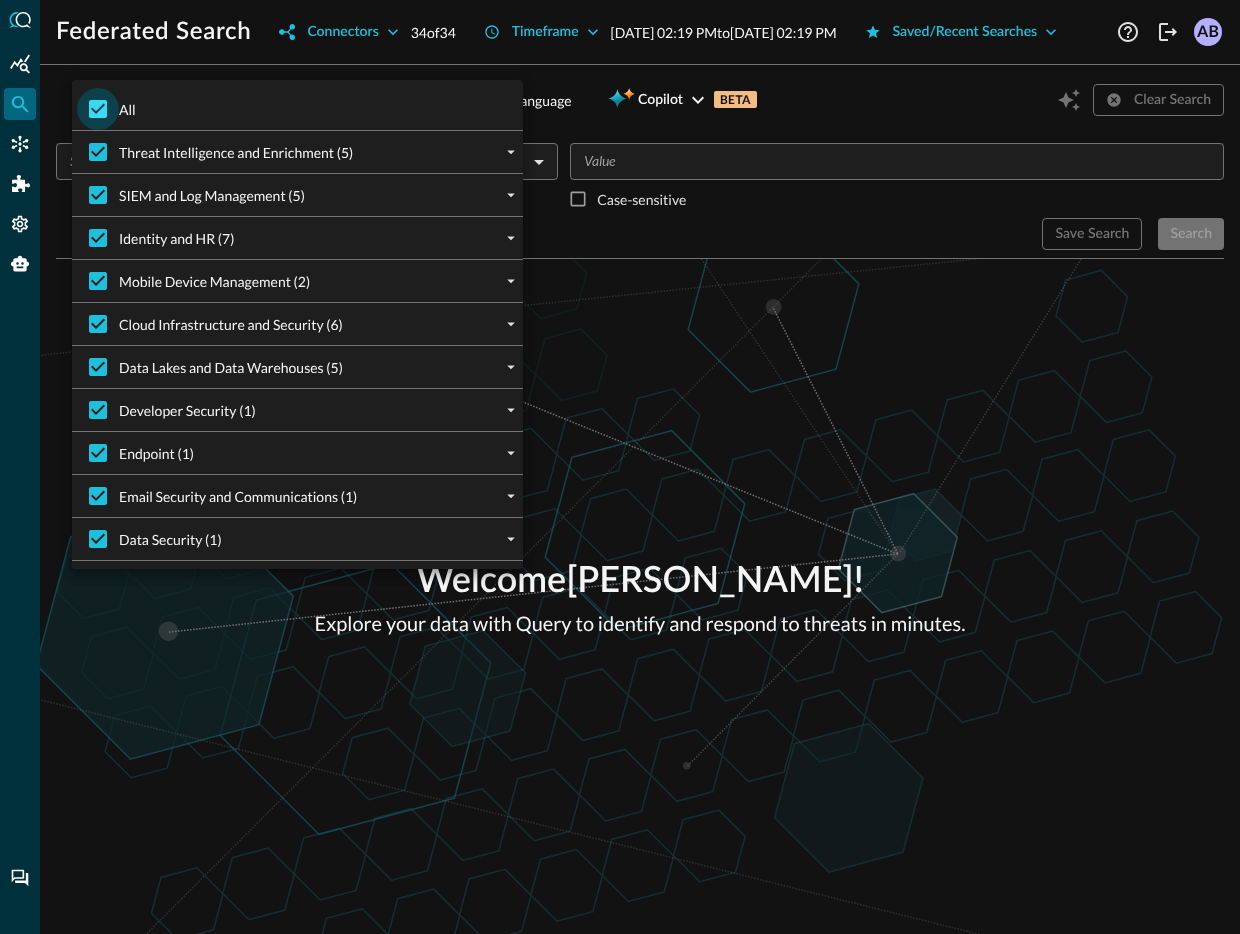 click on "All" at bounding box center [98, 109] 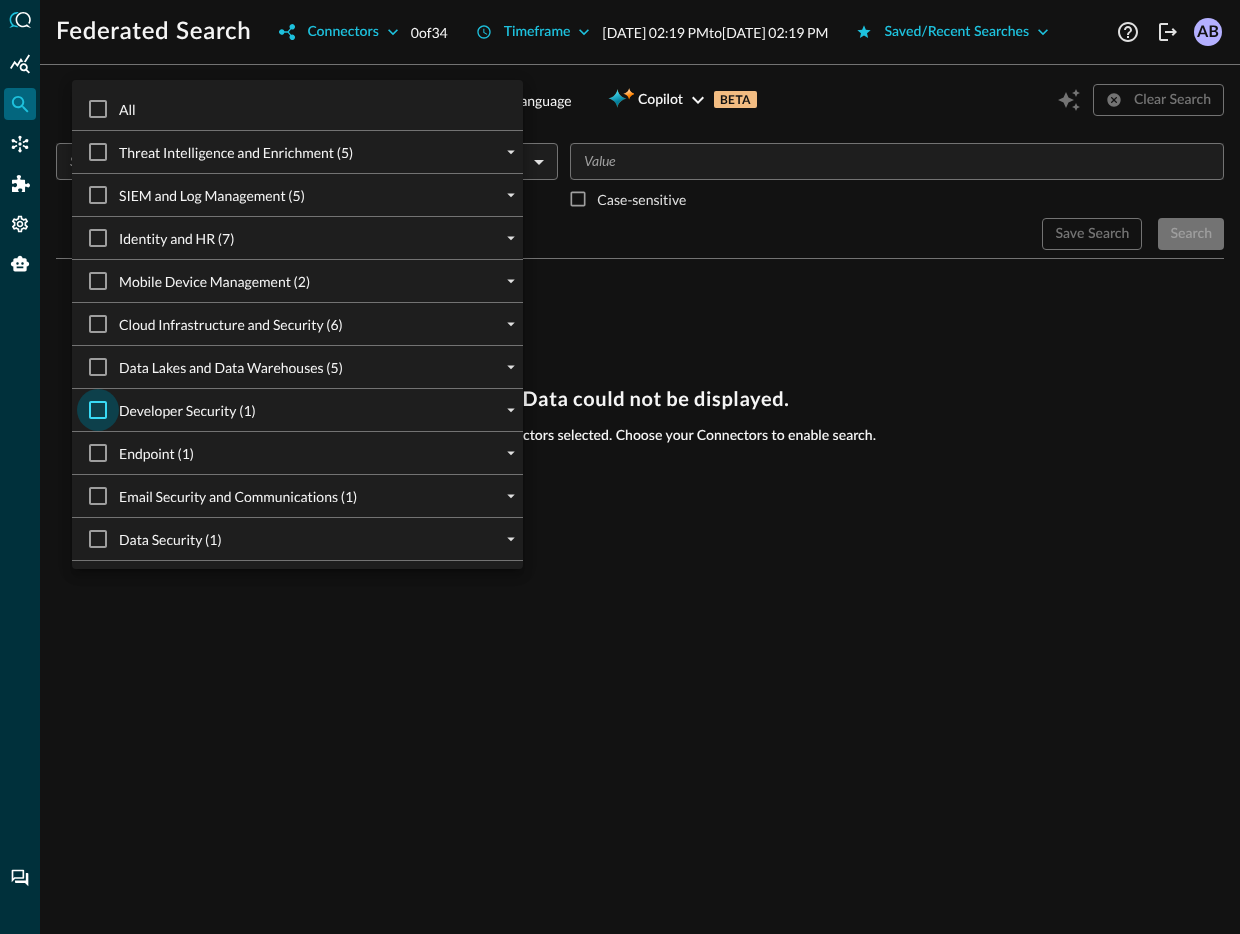 click on "Developer Security (1)" at bounding box center (98, 410) 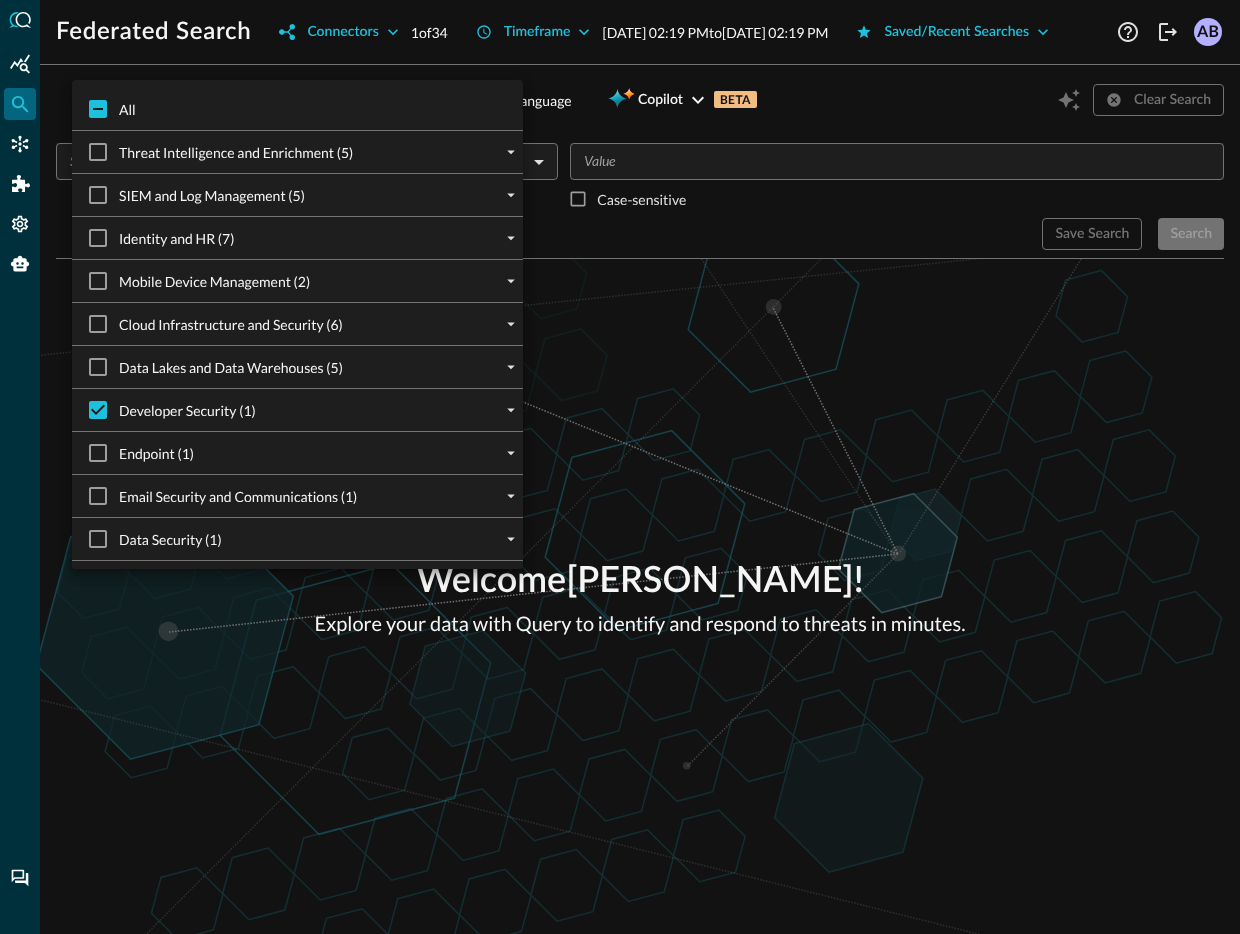 click at bounding box center (620, 467) 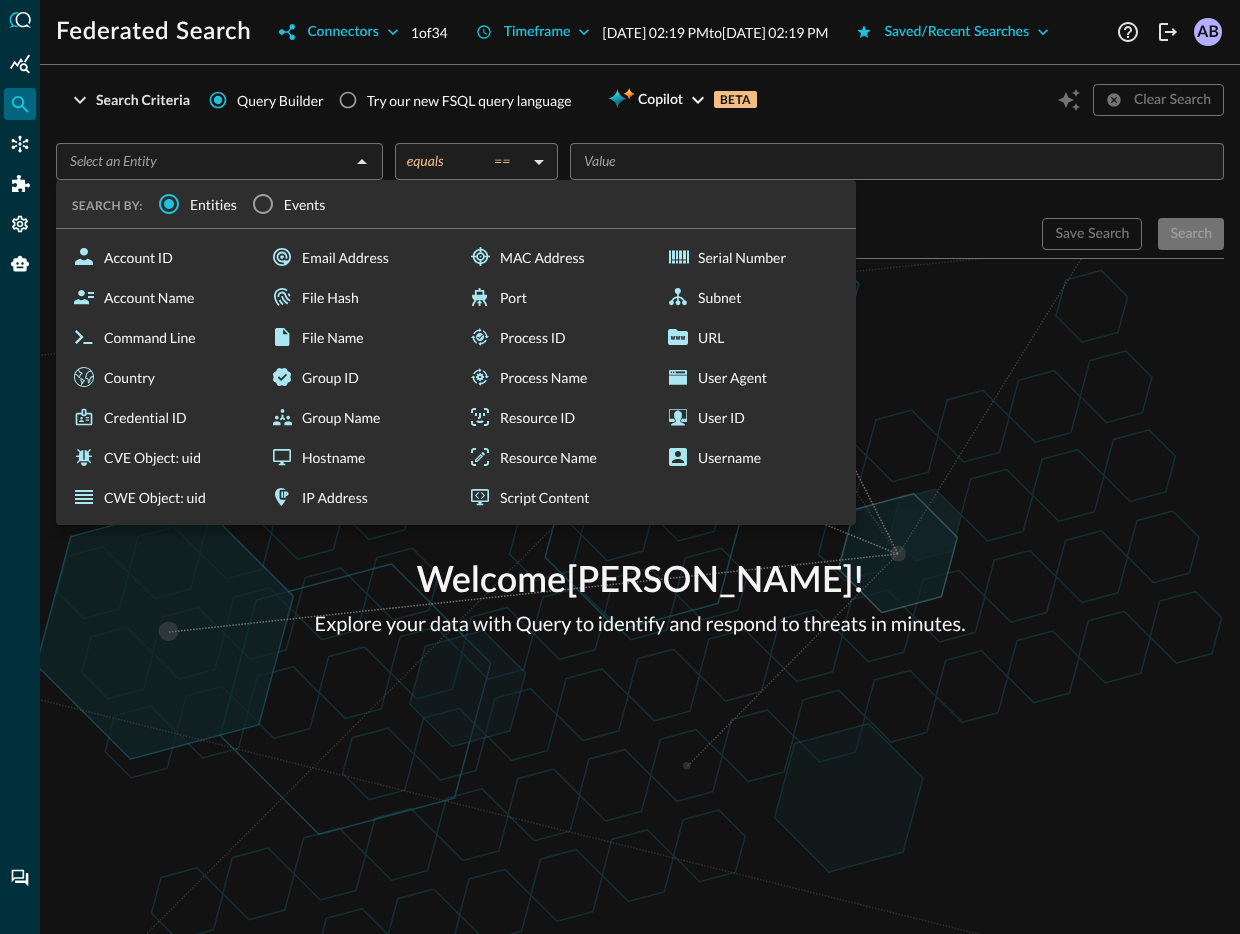 click on "​" at bounding box center (219, 161) 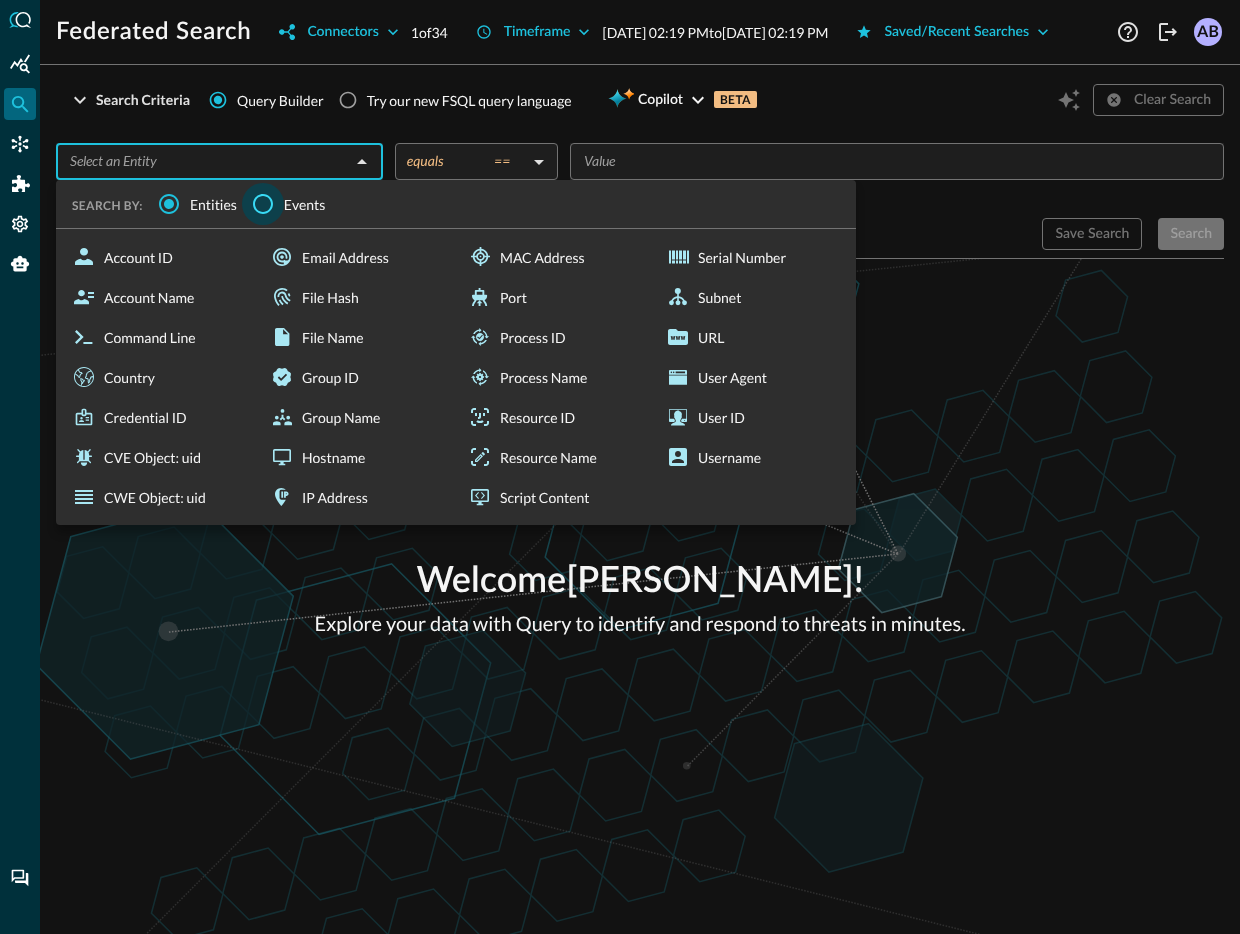click on "Events" at bounding box center [263, 204] 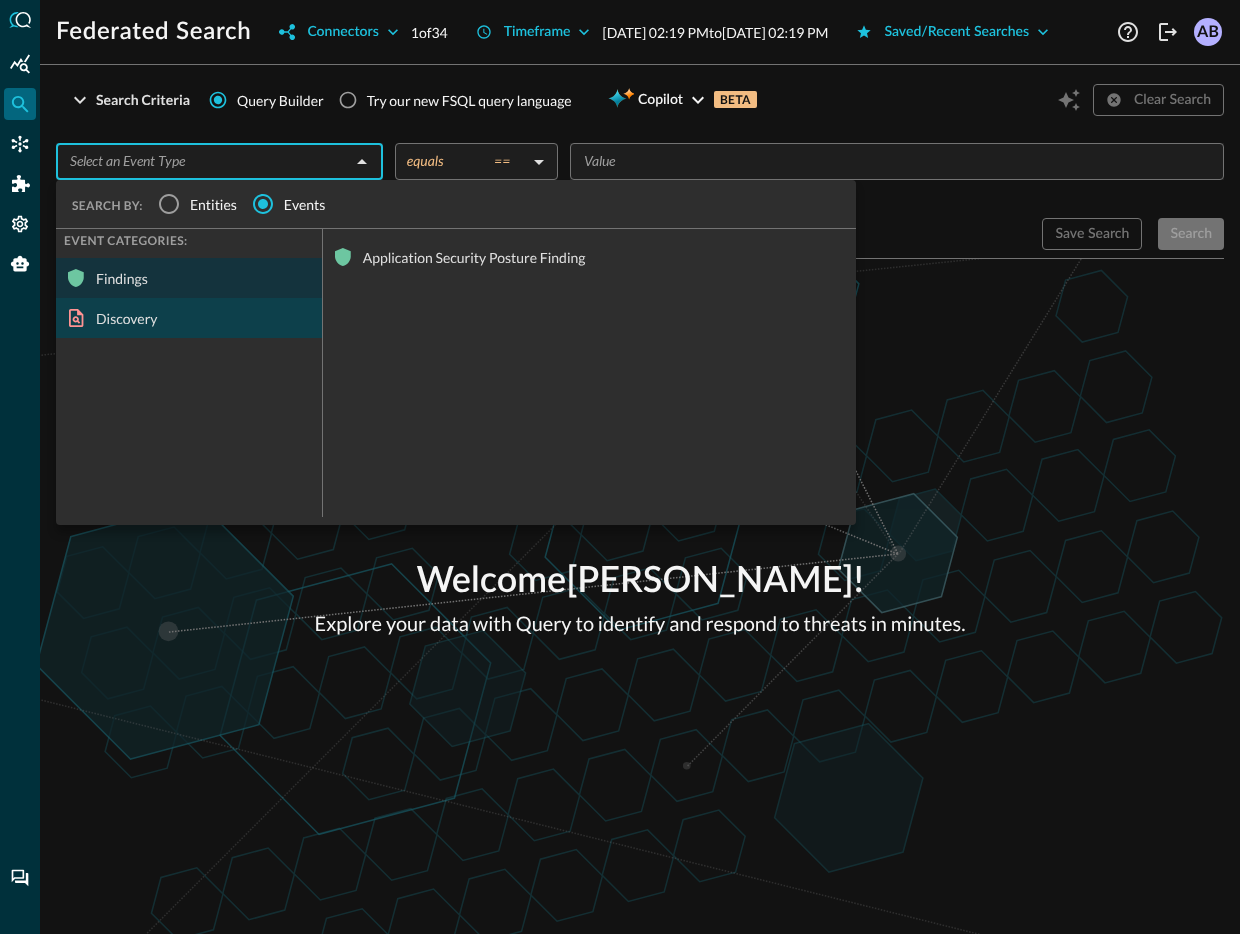 click on "Discovery" at bounding box center [189, 318] 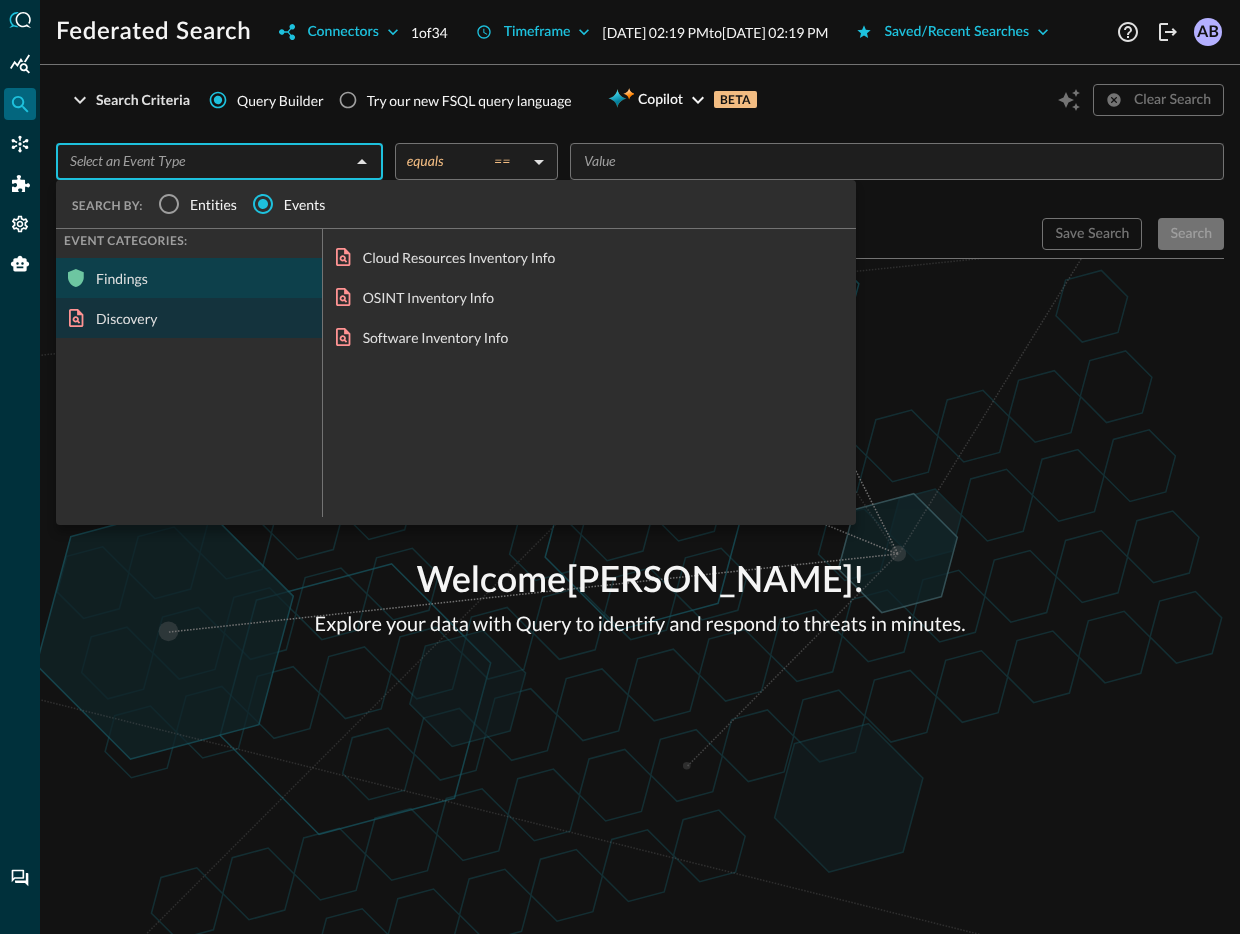 click on "Findings" at bounding box center [189, 278] 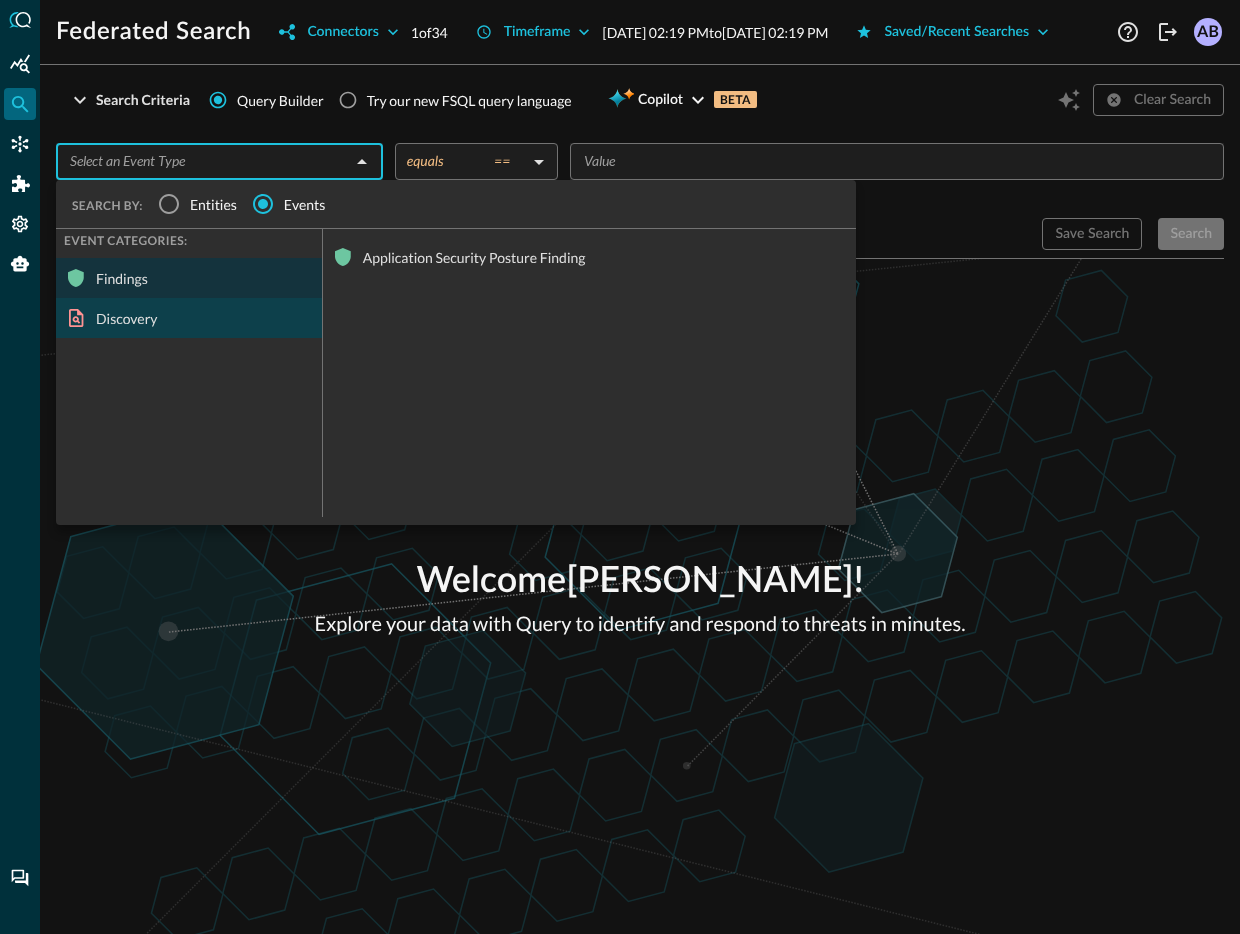 click on "Discovery" at bounding box center (189, 318) 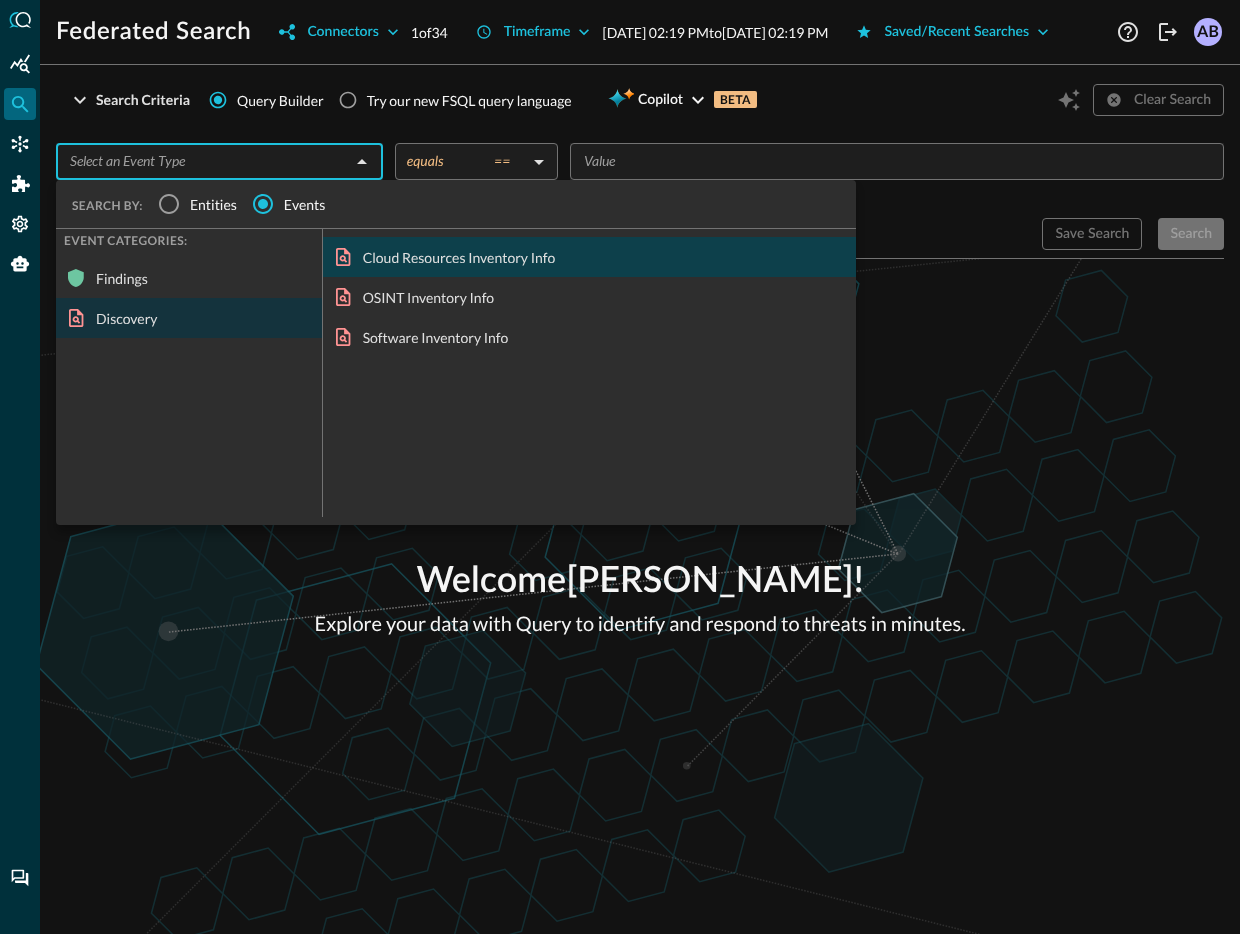 click on "Cloud Resources Inventory Info" at bounding box center (589, 257) 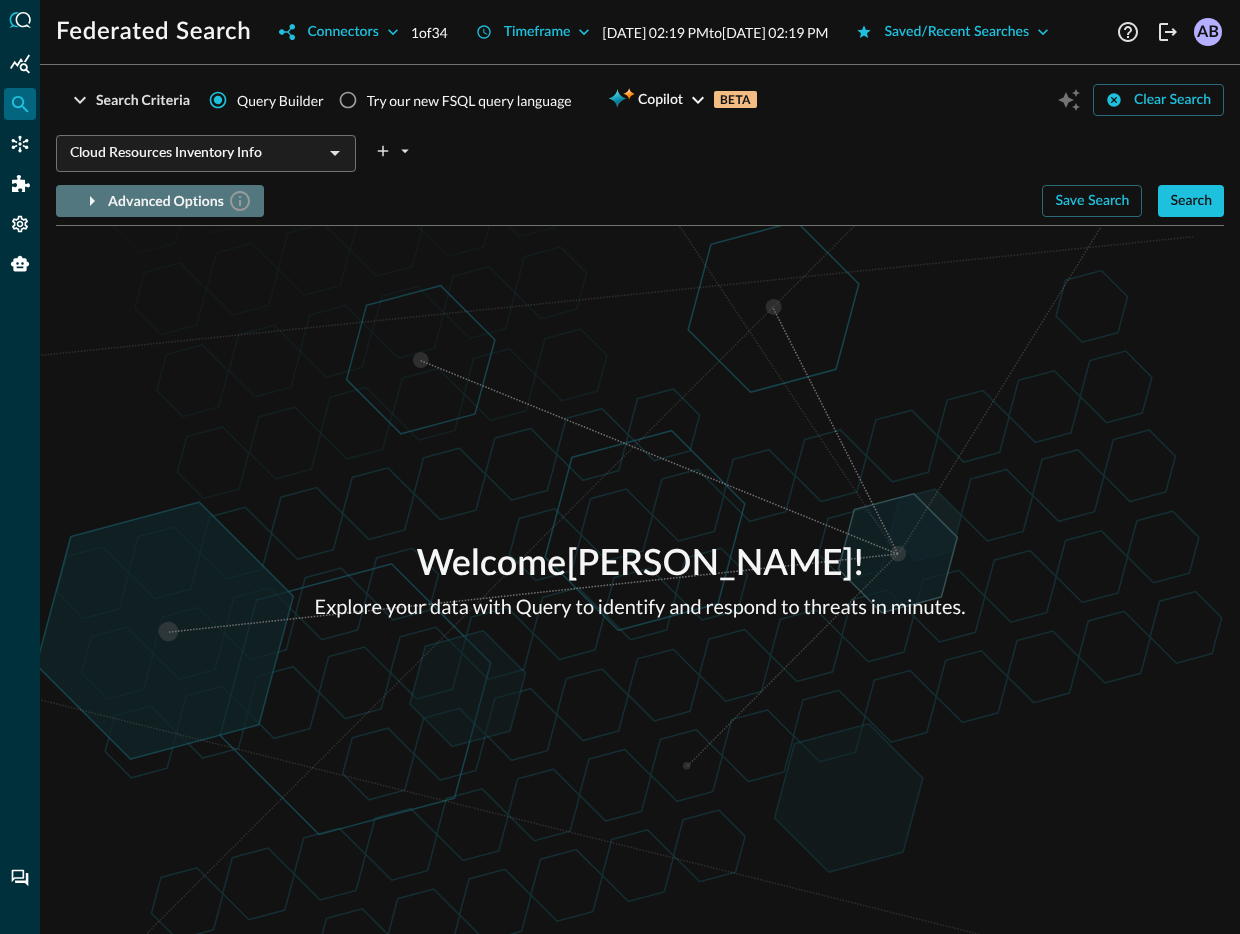 click on "Advanced Options" at bounding box center (180, 201) 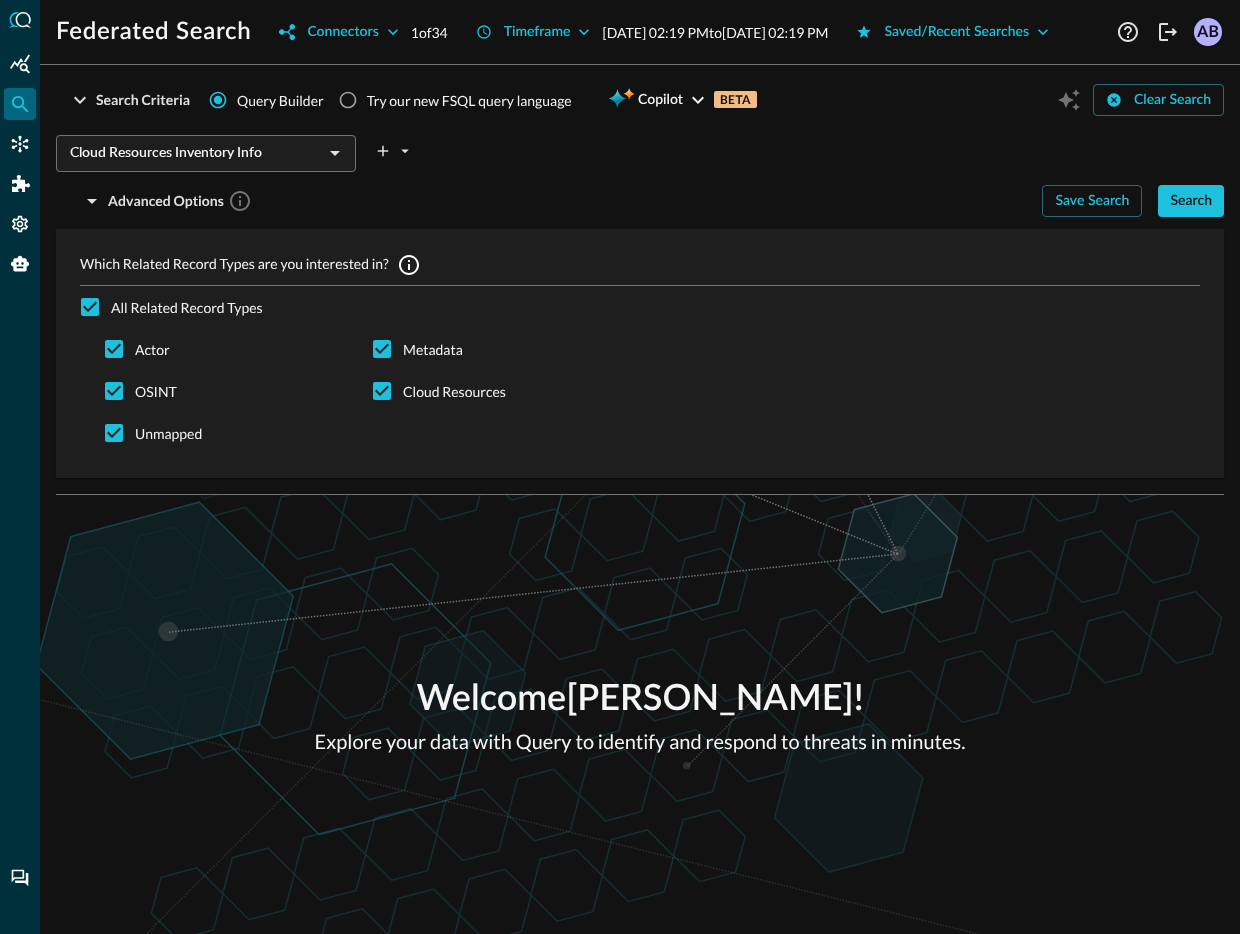 click on "Welcome  [PERSON_NAME] ! Explore your data with Query to identify and respond to threats in minutes." at bounding box center (640, 714) 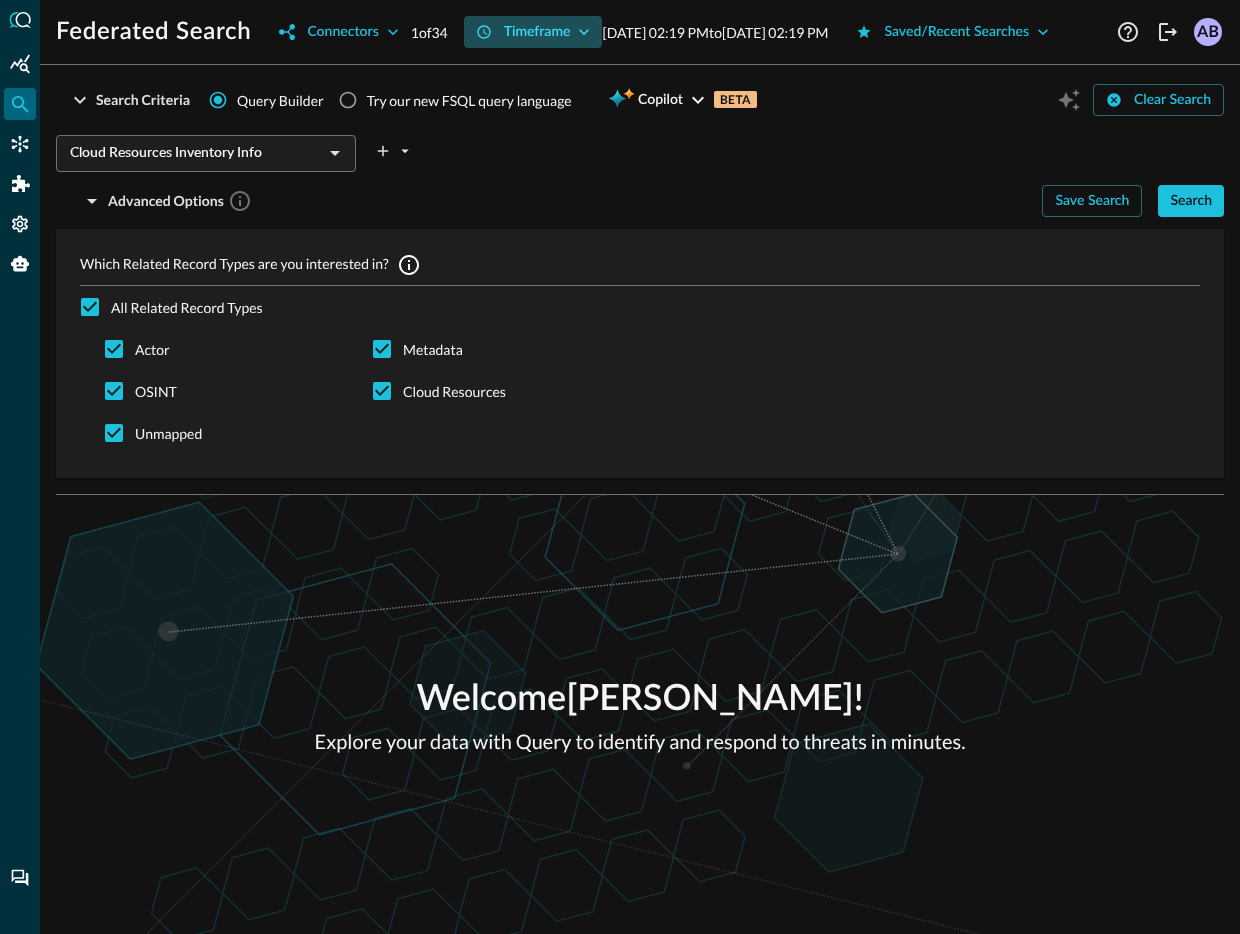 click on "Timeframe" at bounding box center (537, 32) 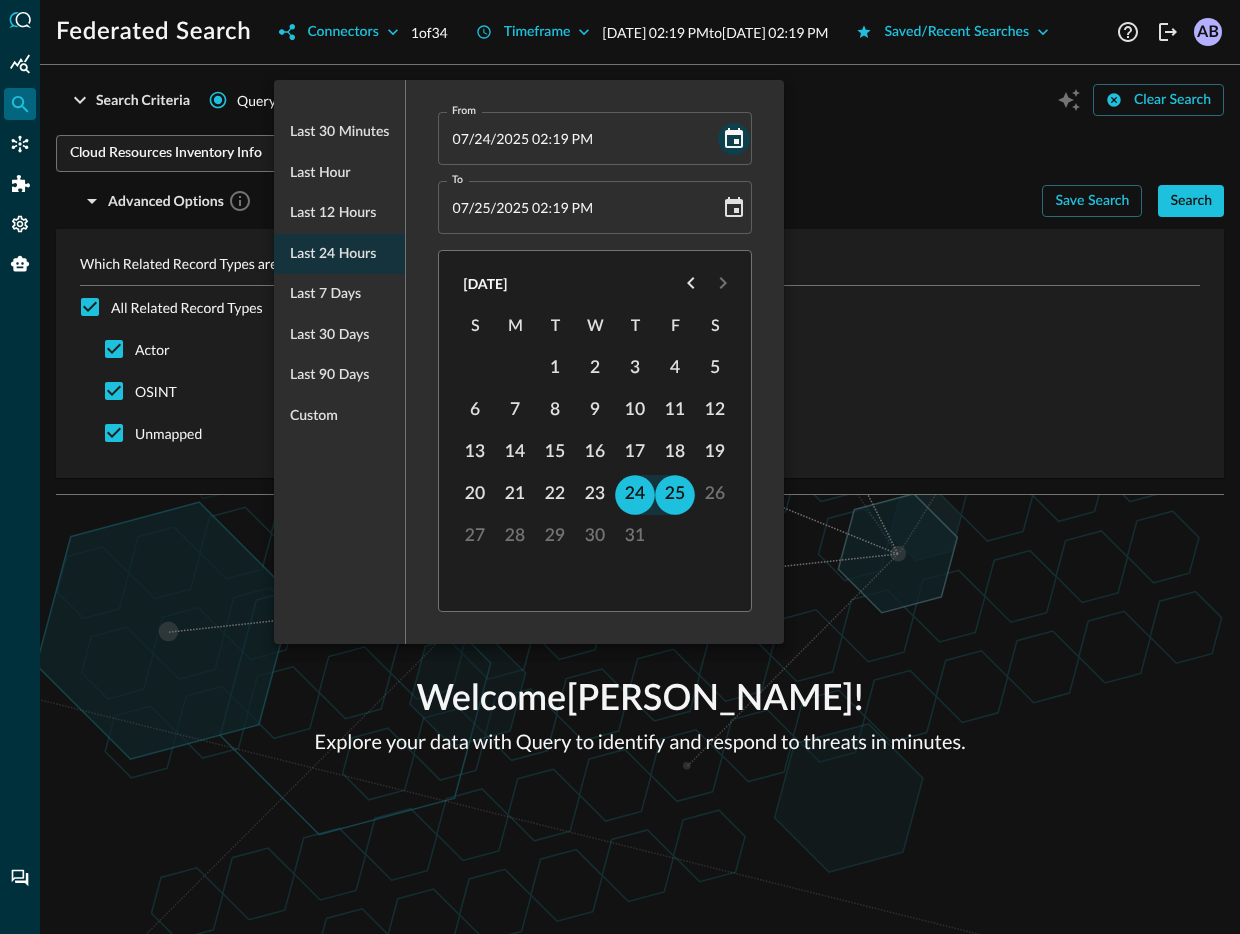 click 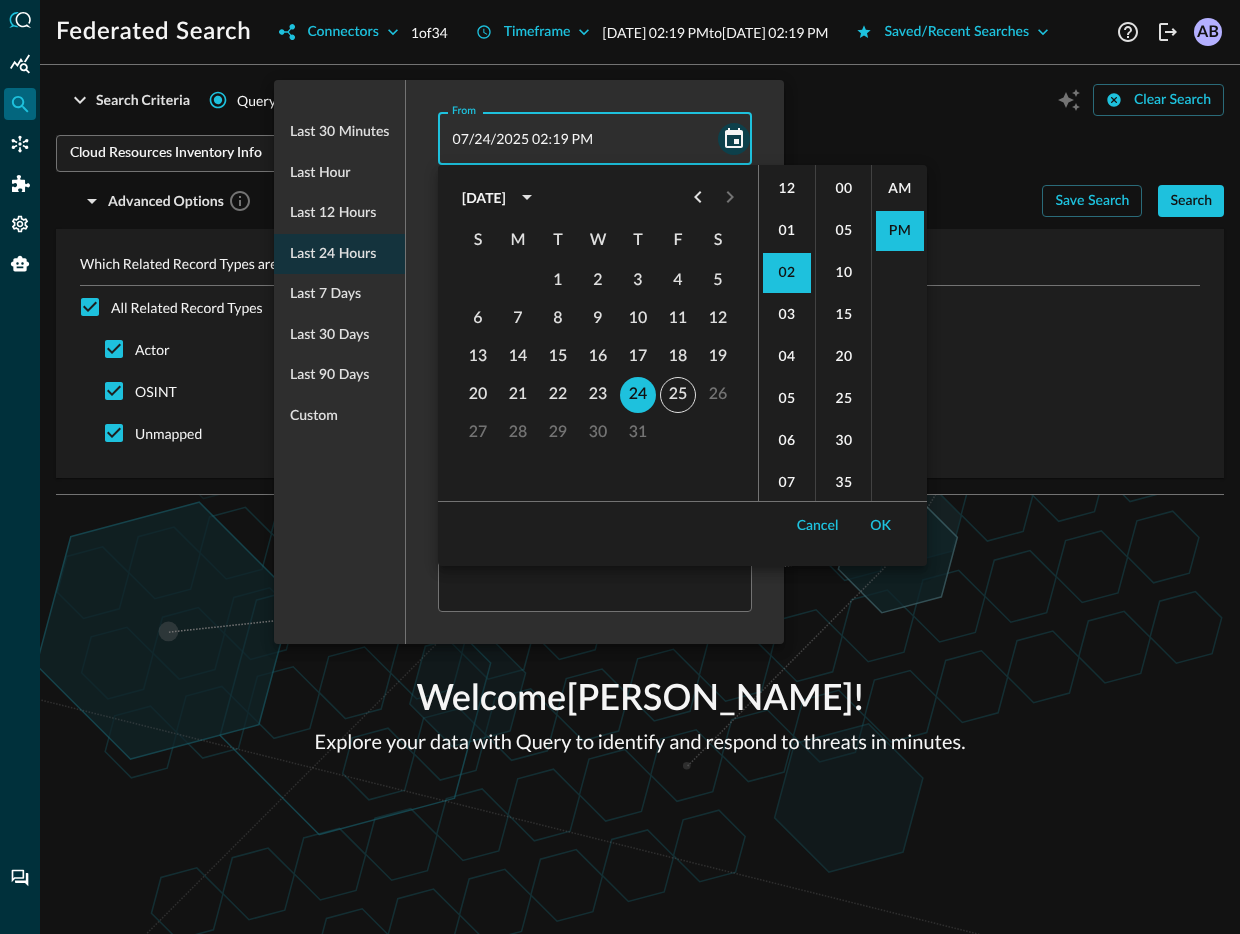 scroll, scrollTop: 84, scrollLeft: 0, axis: vertical 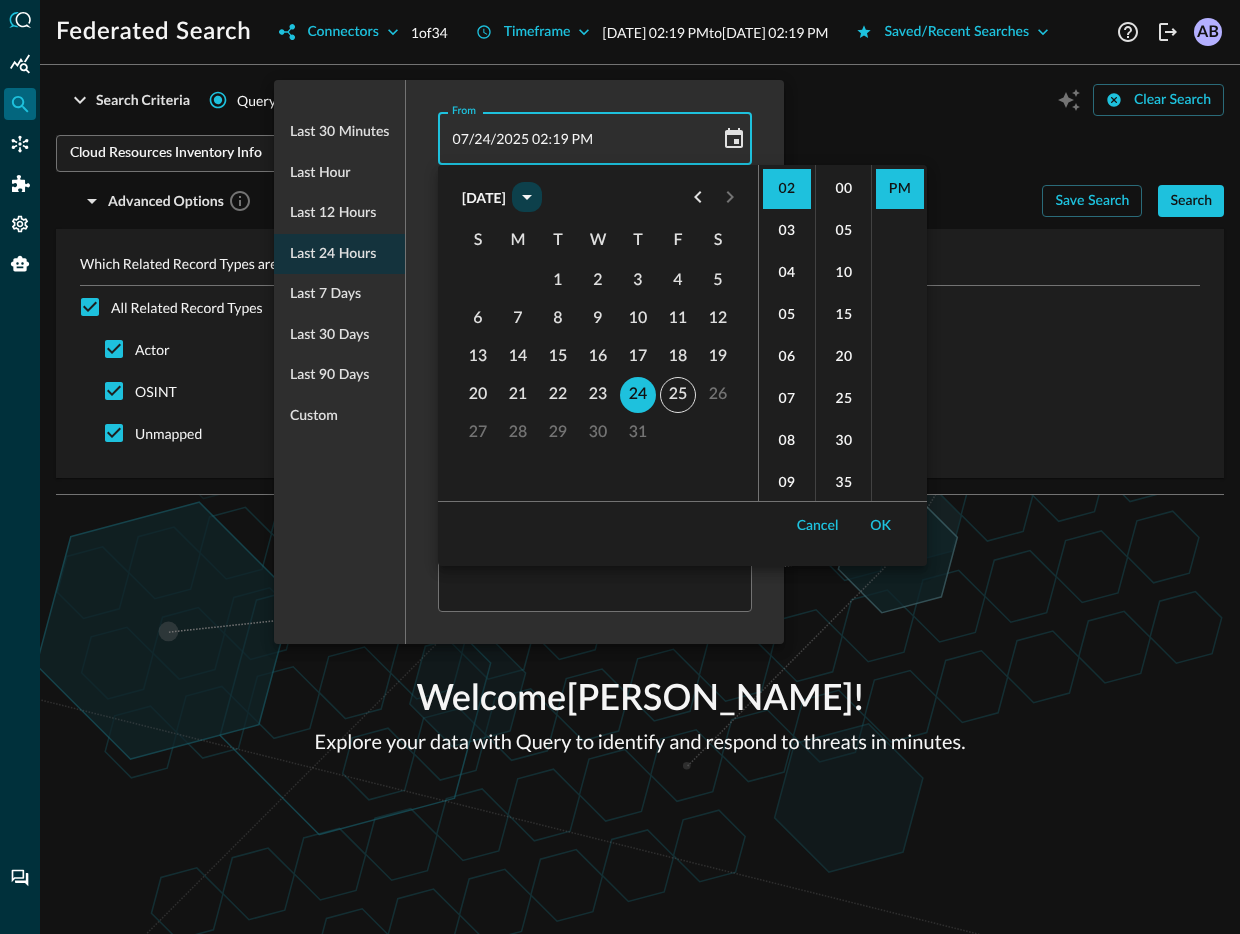 click at bounding box center (527, 197) 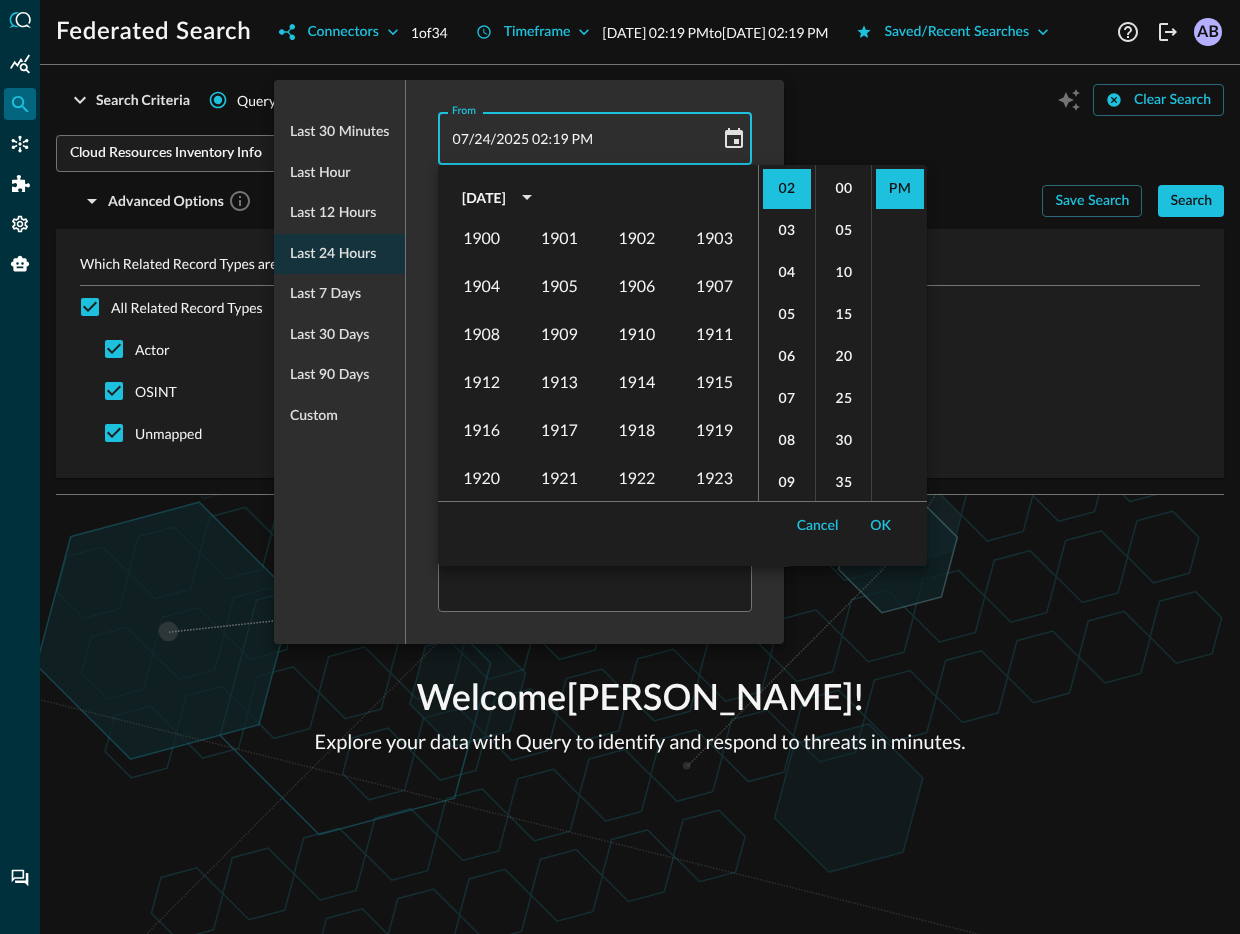 scroll, scrollTop: 1366, scrollLeft: 0, axis: vertical 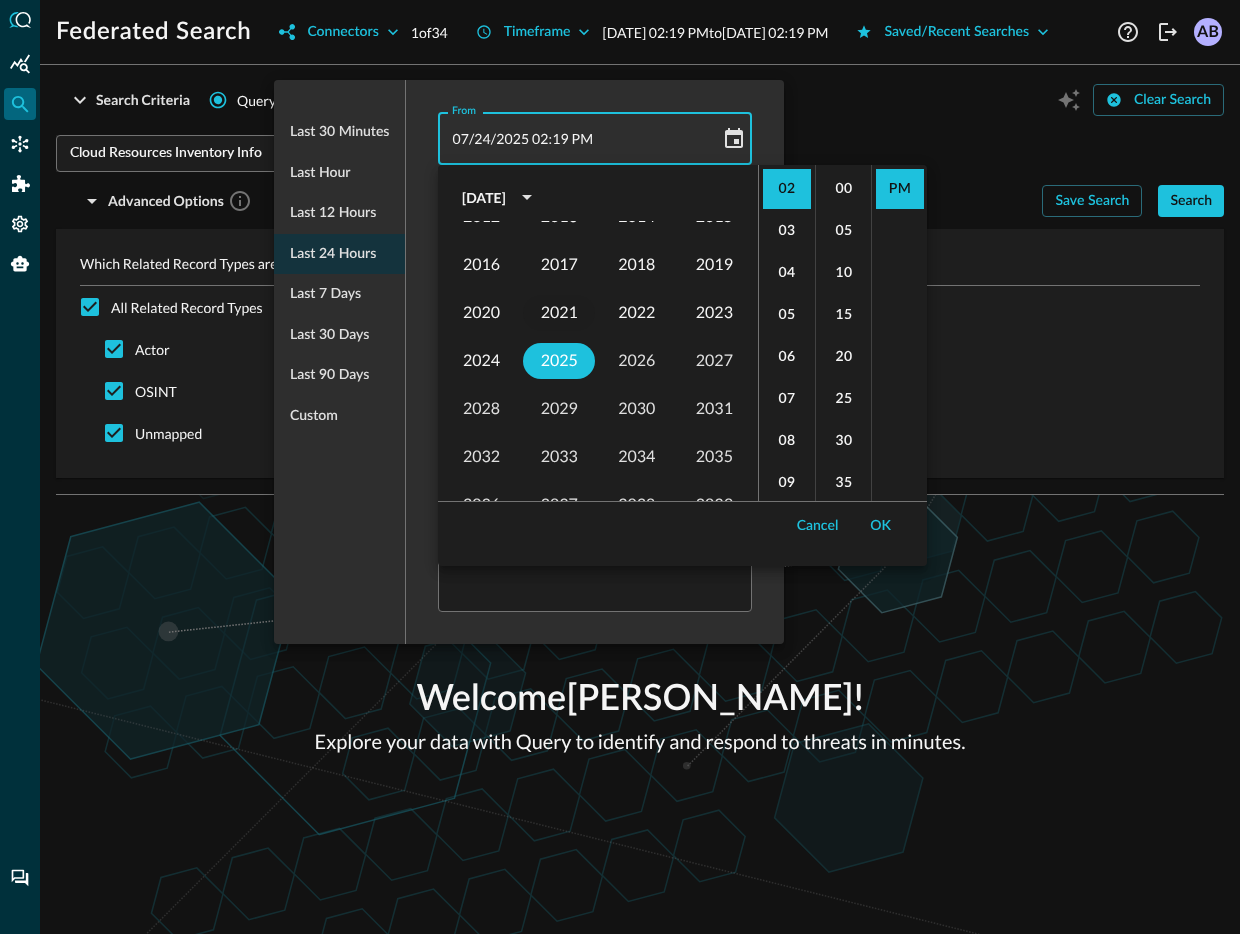 click on "2021" at bounding box center (559, 313) 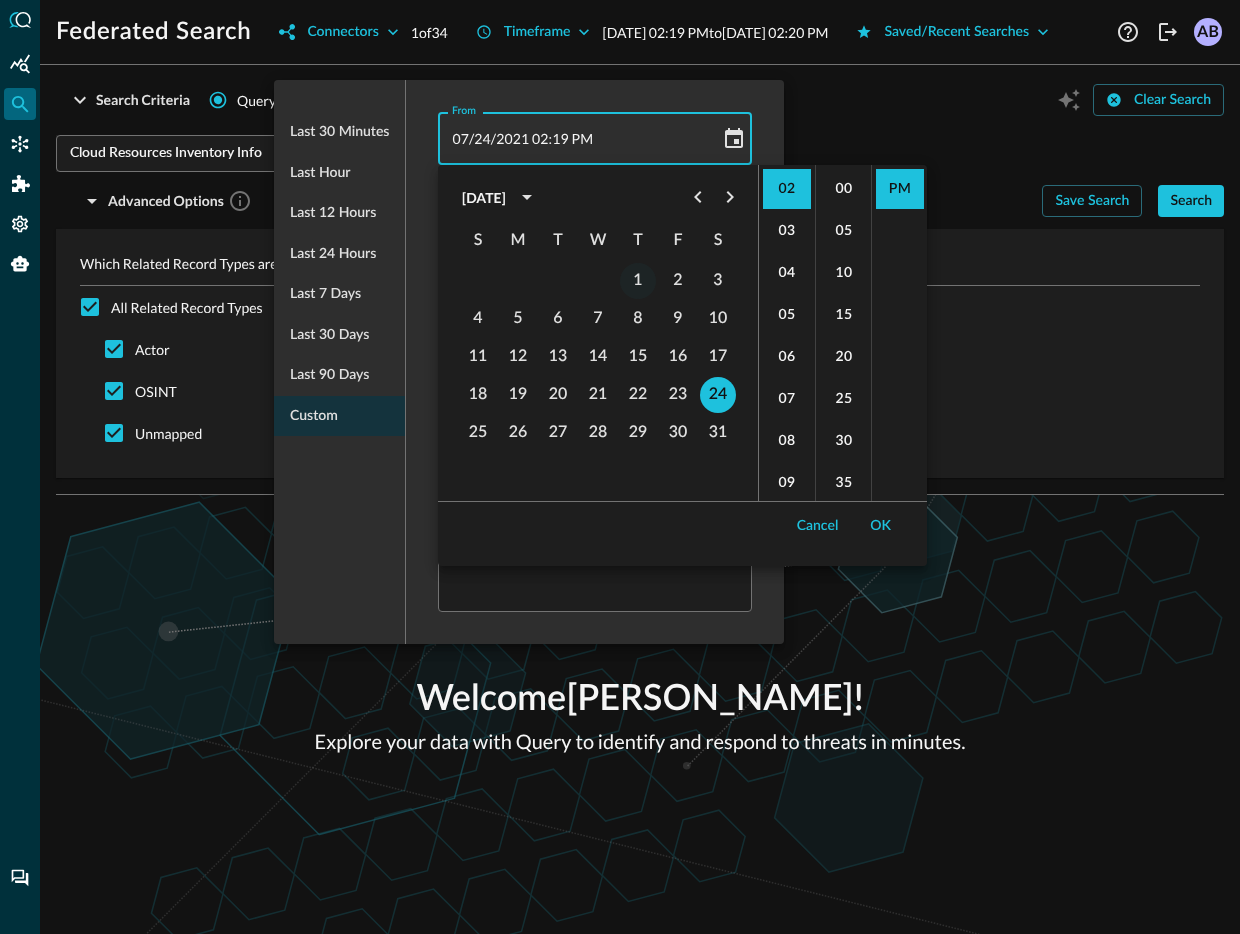 click on "1" at bounding box center (638, 281) 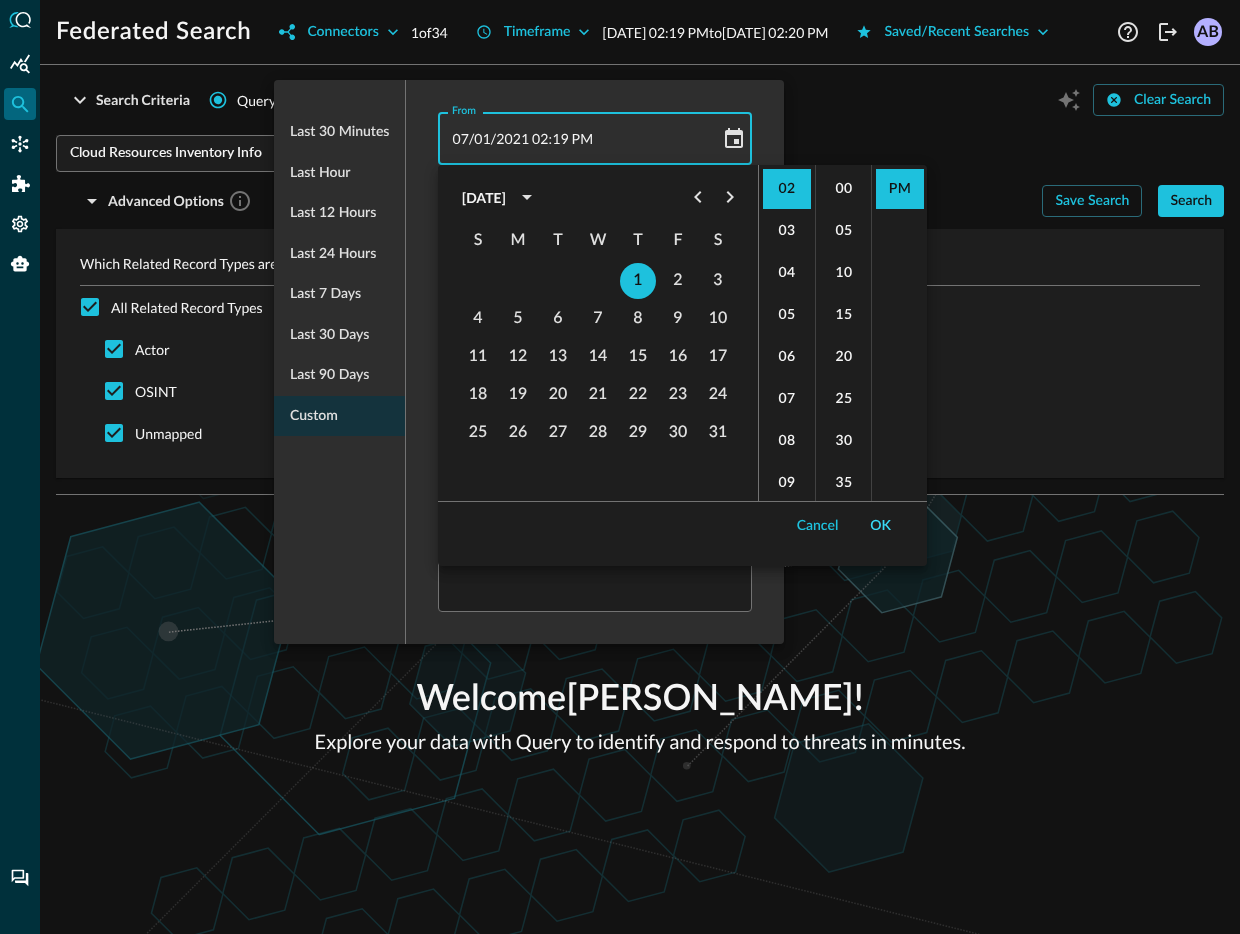click on "OK" at bounding box center (880, 526) 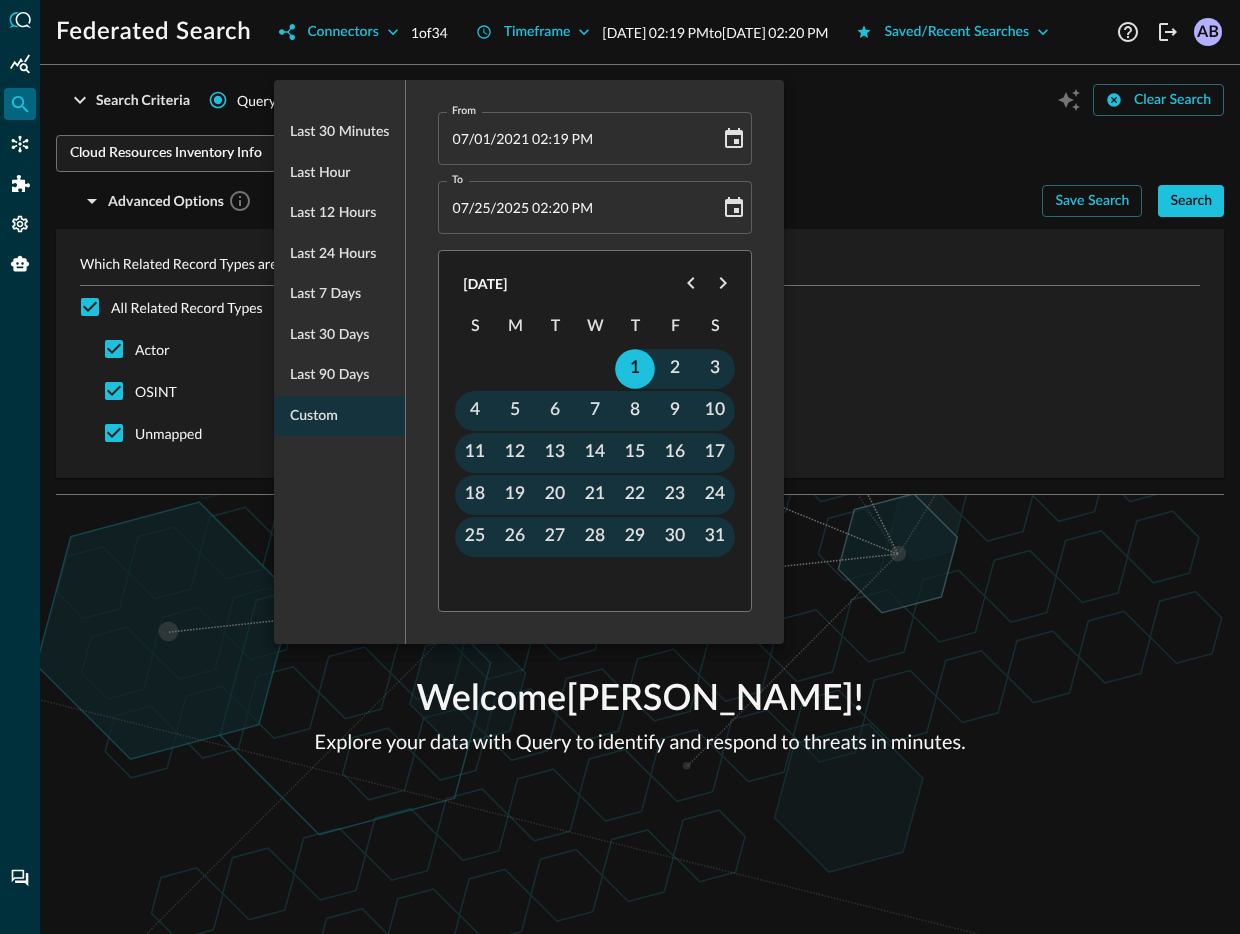 click at bounding box center [620, 467] 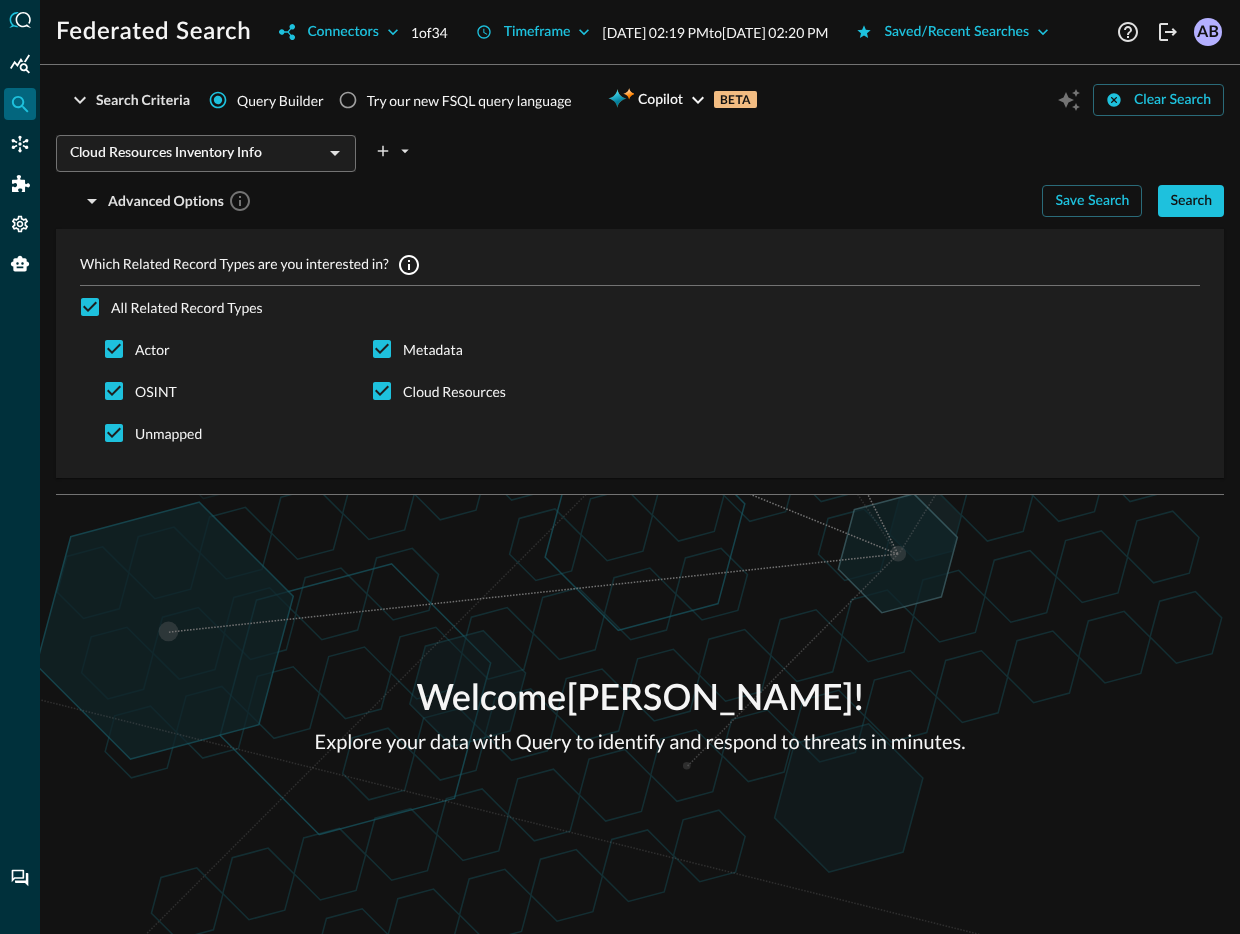 click on "Search" at bounding box center [1191, 201] 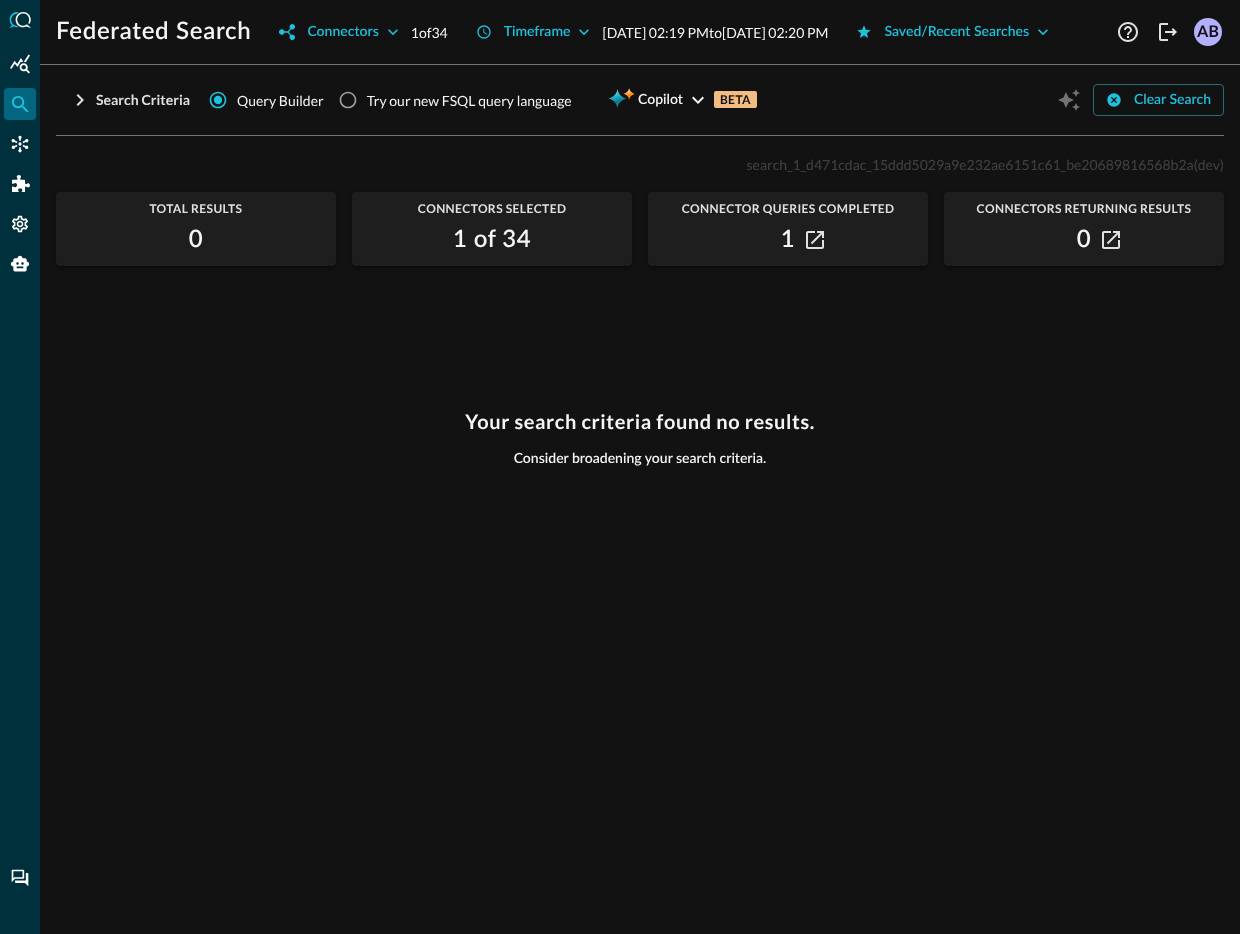click on "search_1_d471cdac_15ddd5029a9e232ae6151c61_be20689816568b2a" at bounding box center (969, 164) 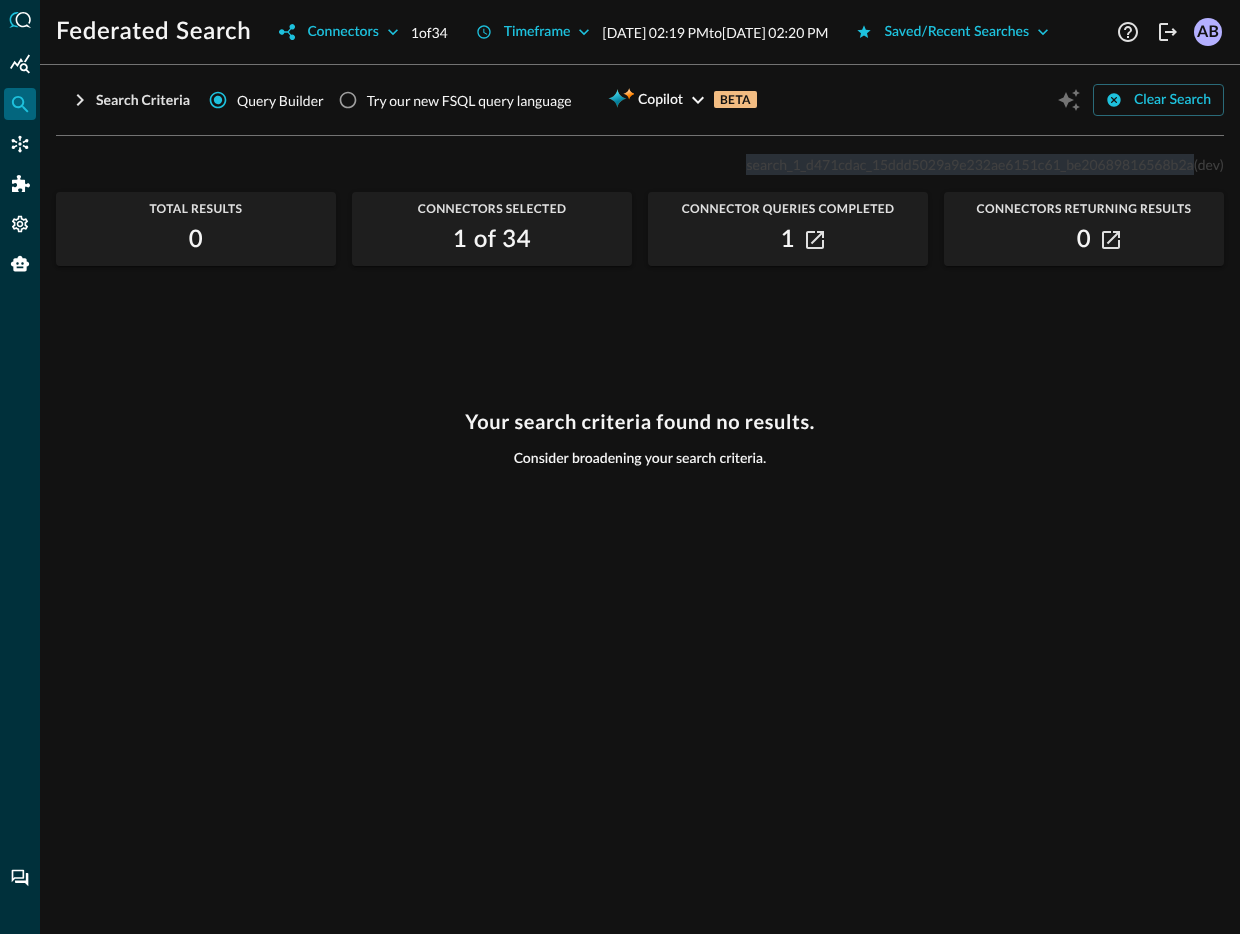 click on "search_1_d471cdac_15ddd5029a9e232ae6151c61_be20689816568b2a" at bounding box center (969, 164) 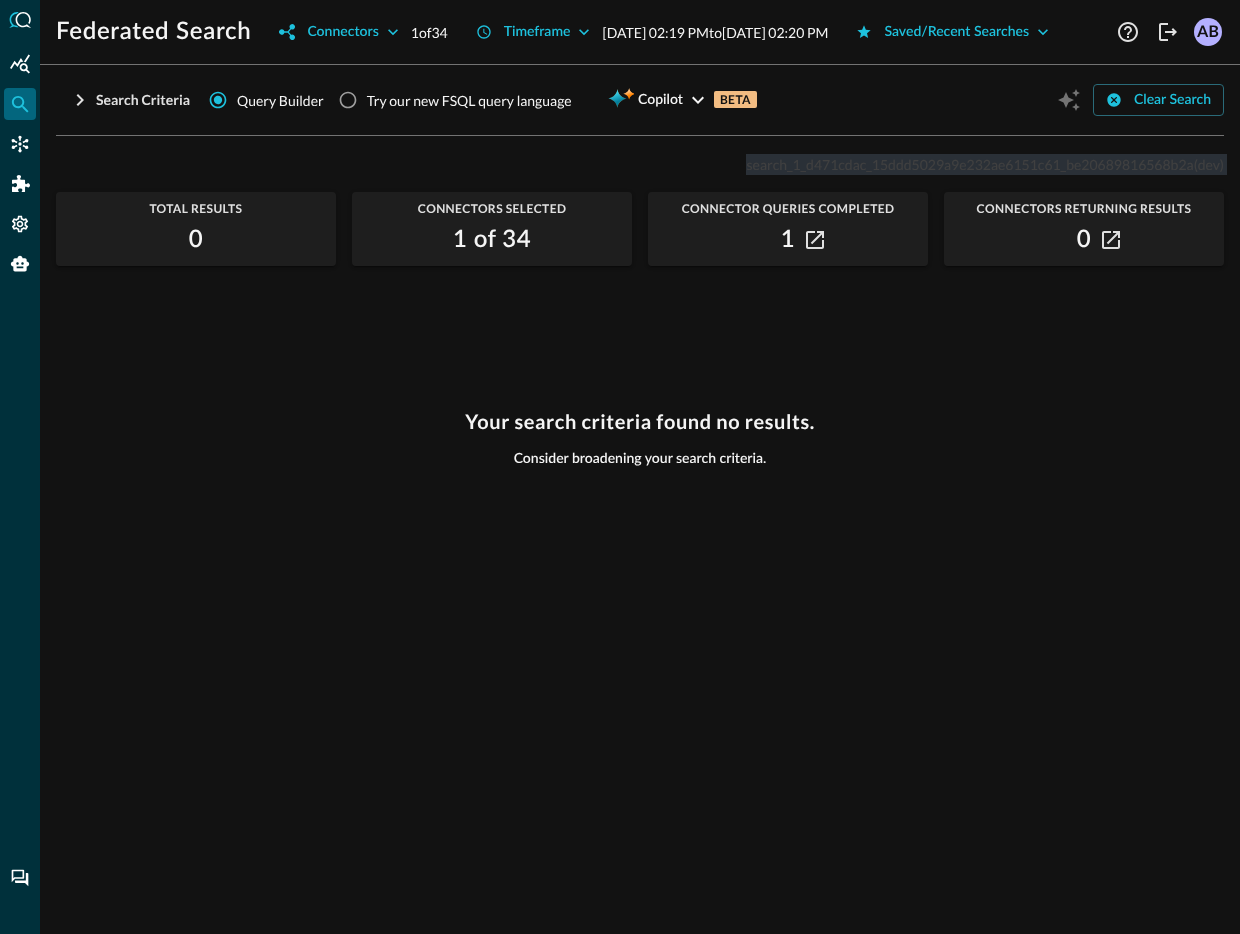 click on "search_1_d471cdac_15ddd5029a9e232ae6151c61_be20689816568b2a" at bounding box center (969, 164) 